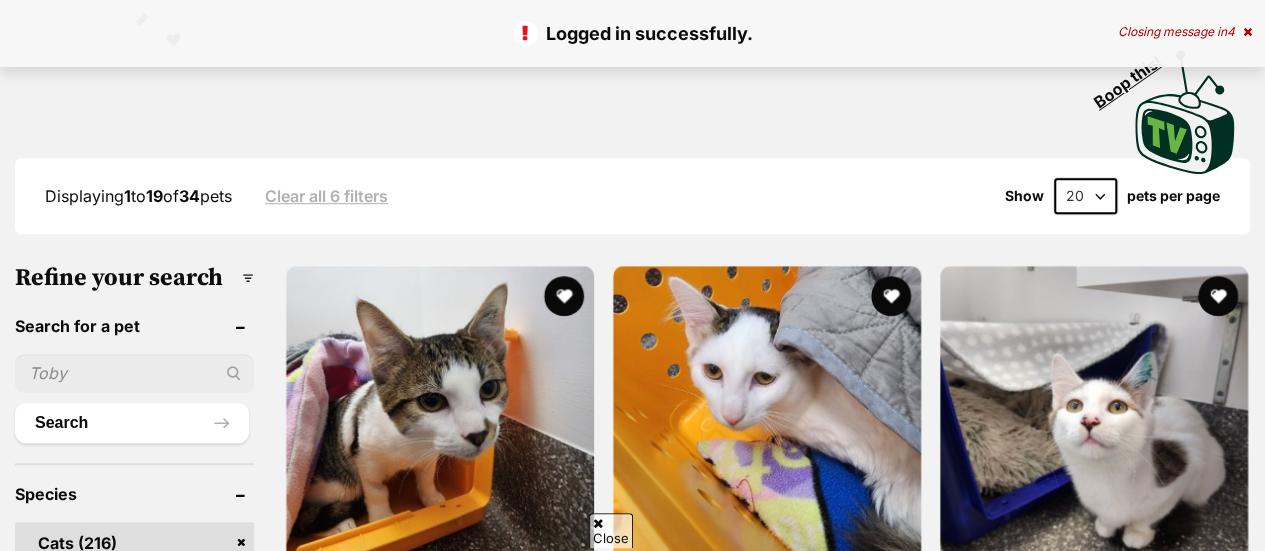 scroll, scrollTop: 554, scrollLeft: 0, axis: vertical 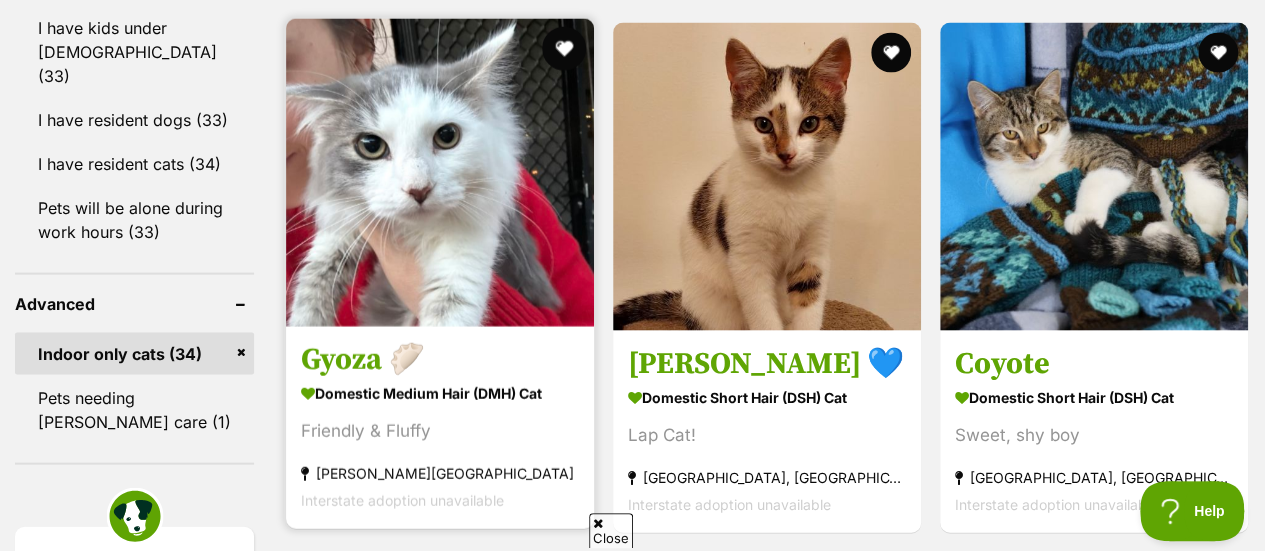 click at bounding box center (564, 49) 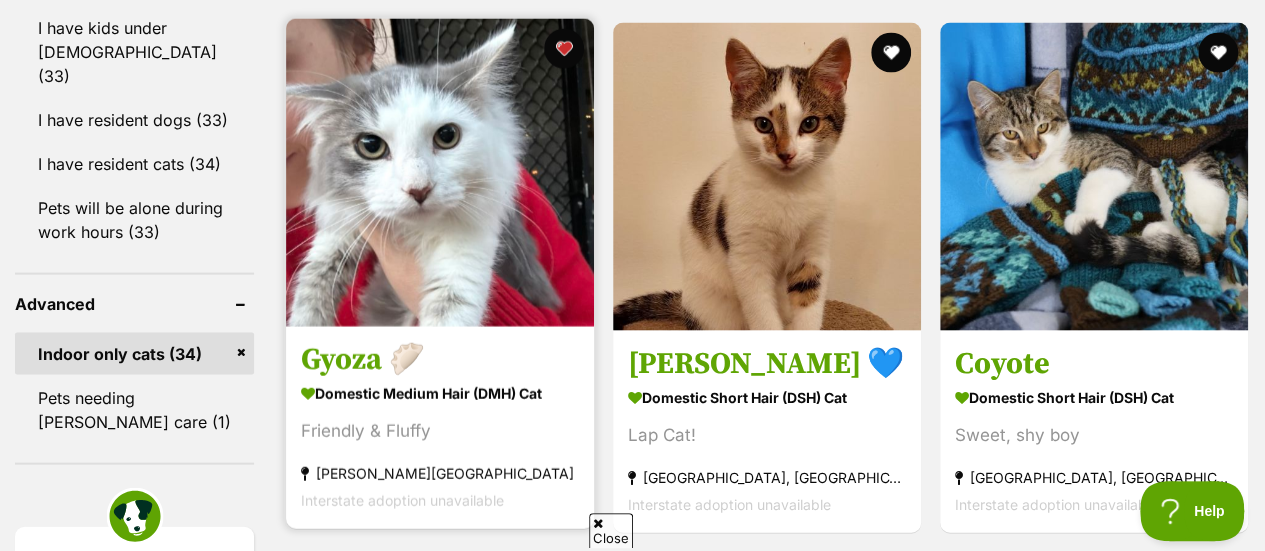 click at bounding box center [440, 173] 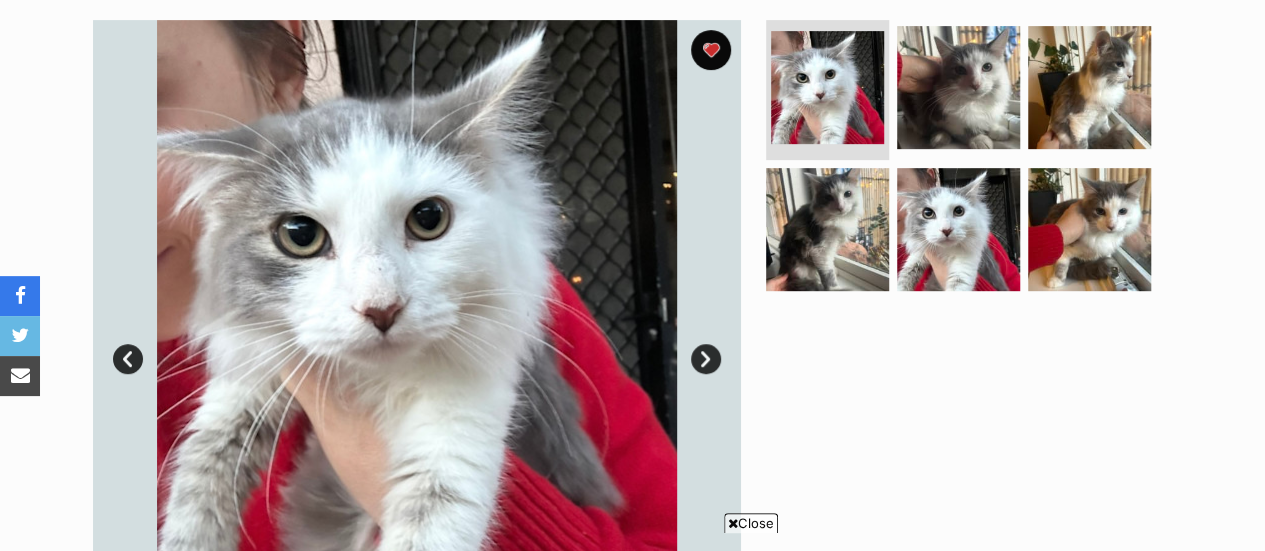 scroll, scrollTop: 436, scrollLeft: 0, axis: vertical 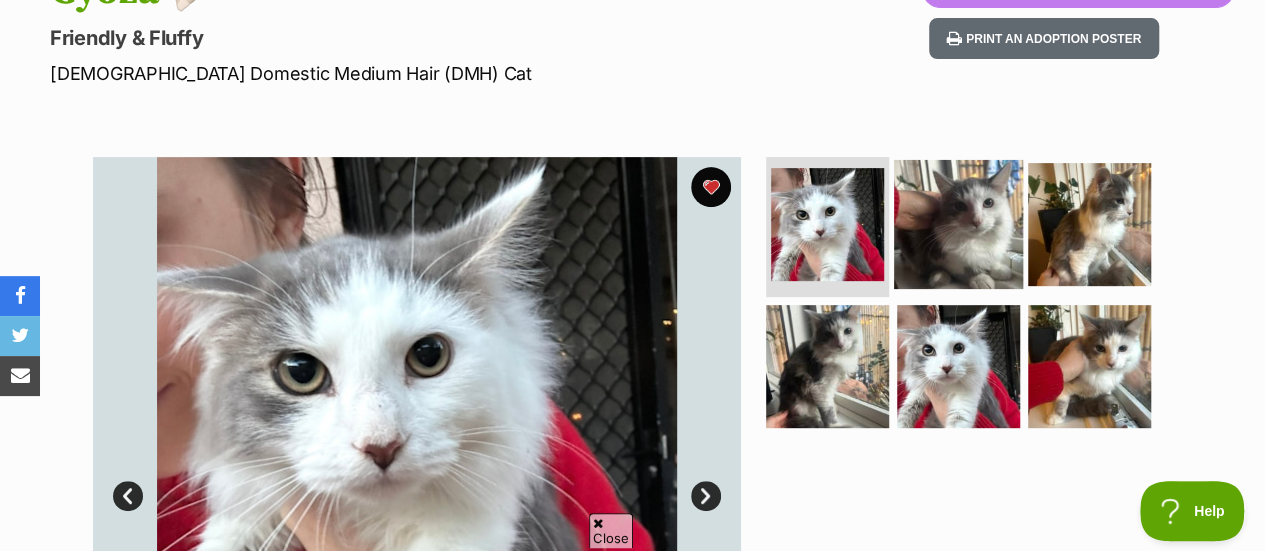 click at bounding box center [958, 224] 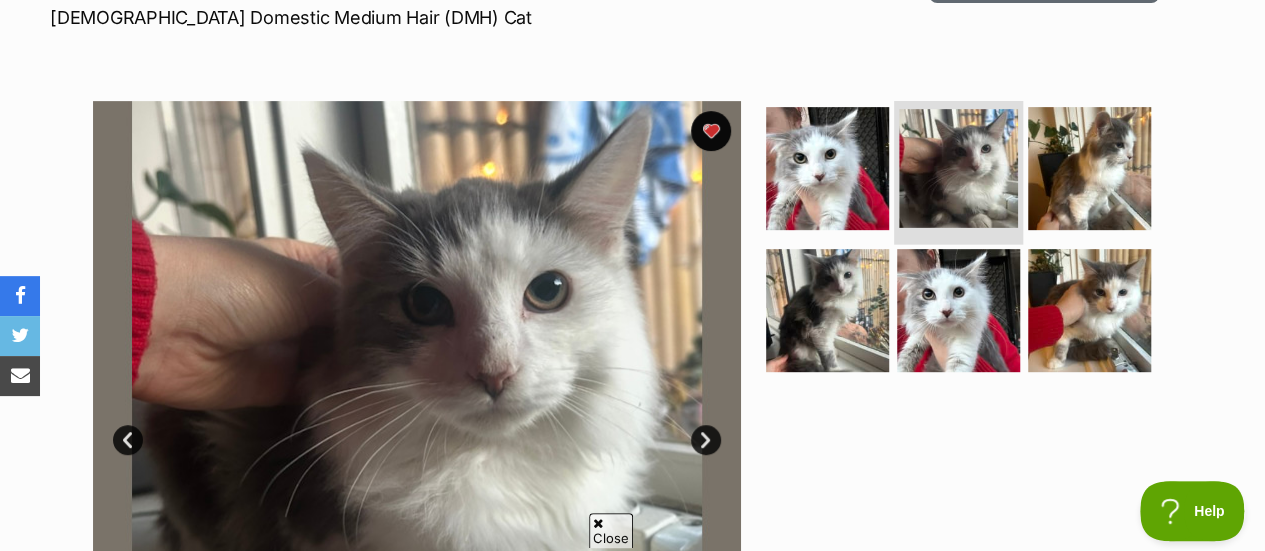 scroll, scrollTop: 383, scrollLeft: 0, axis: vertical 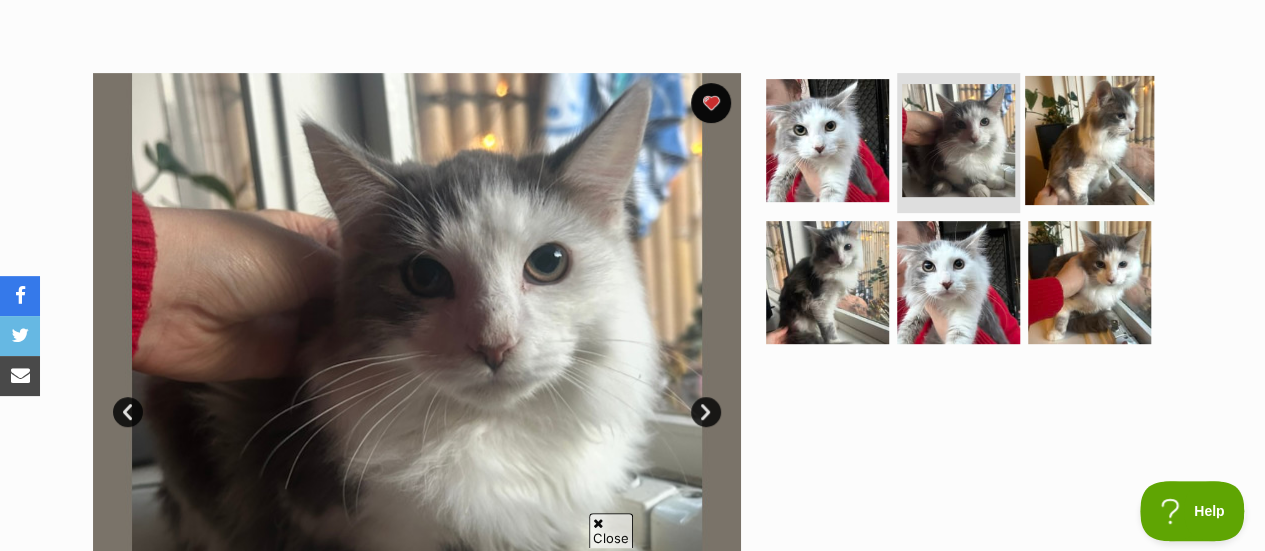 click at bounding box center [1089, 140] 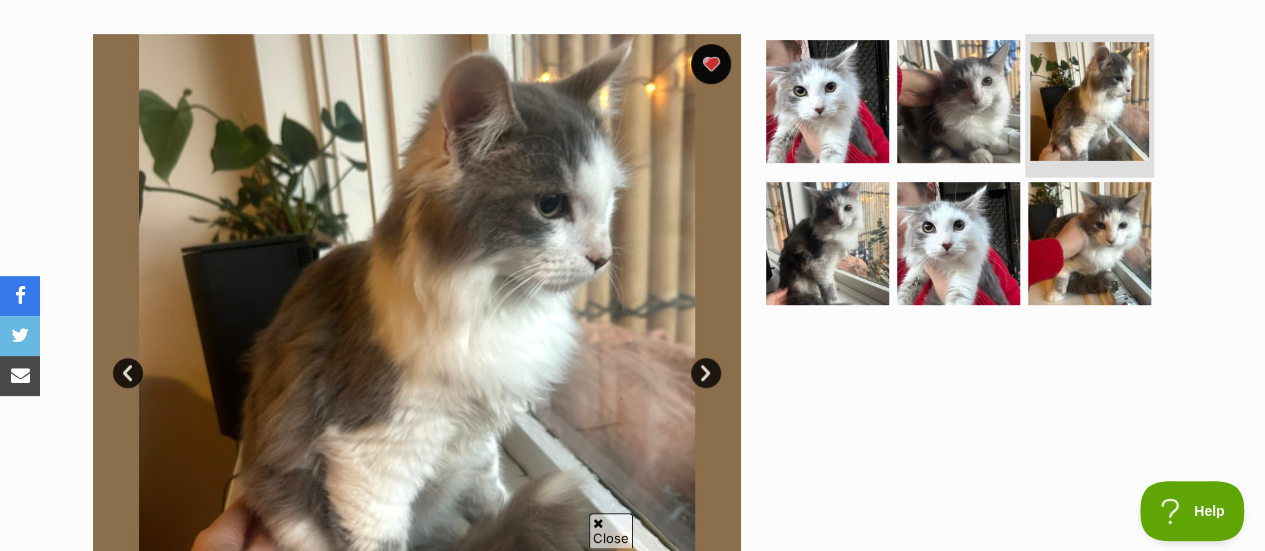 scroll, scrollTop: 421, scrollLeft: 0, axis: vertical 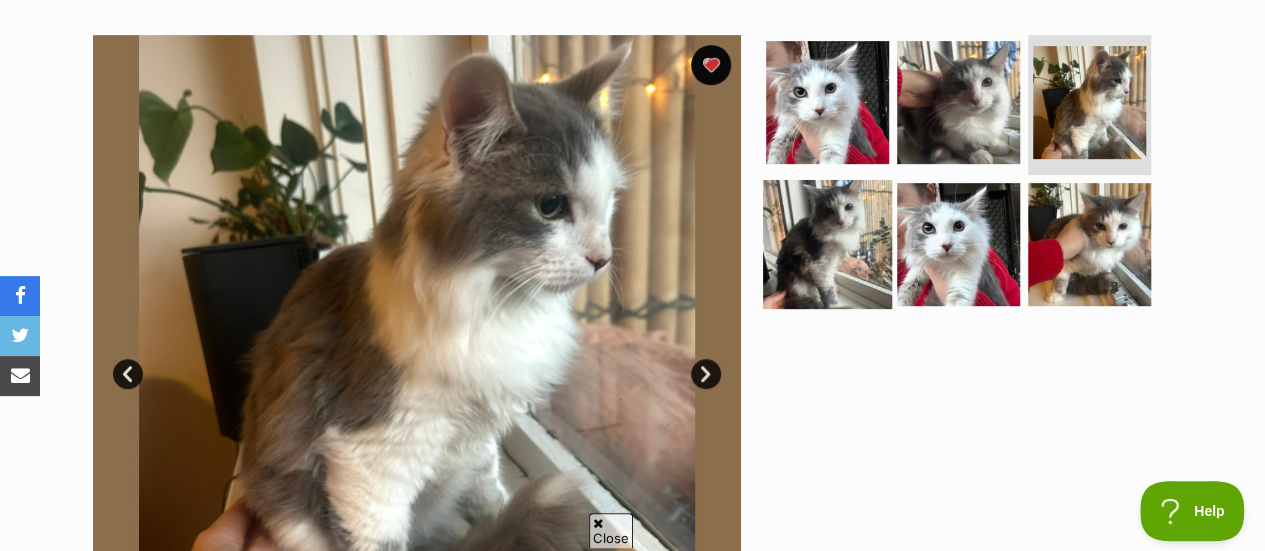 click at bounding box center (827, 243) 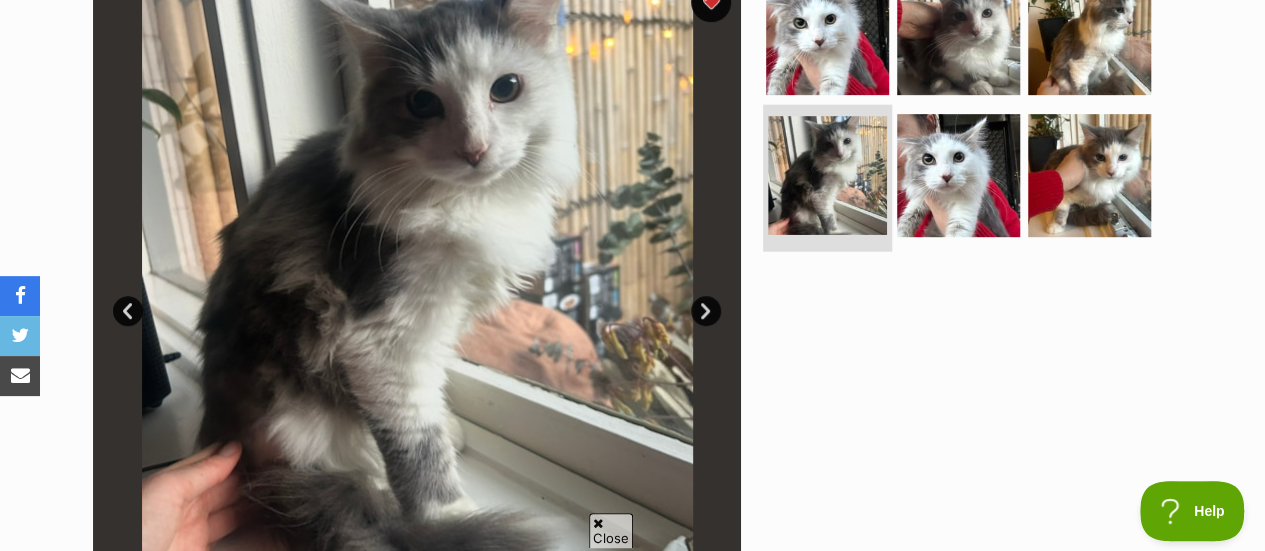 scroll, scrollTop: 456, scrollLeft: 0, axis: vertical 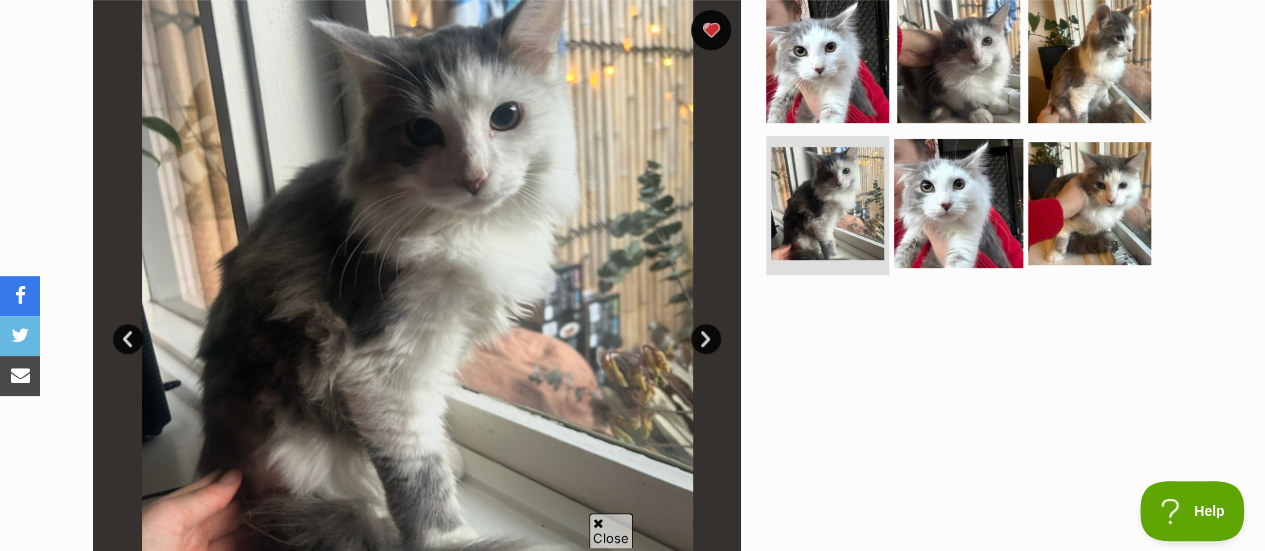 click at bounding box center [958, 202] 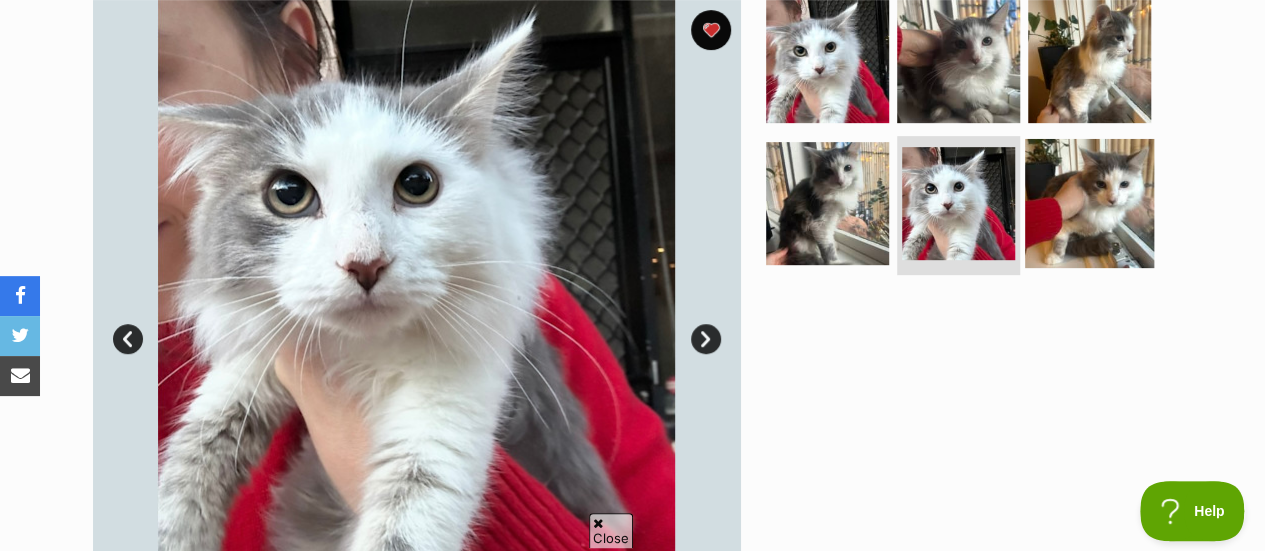 click at bounding box center (1089, 202) 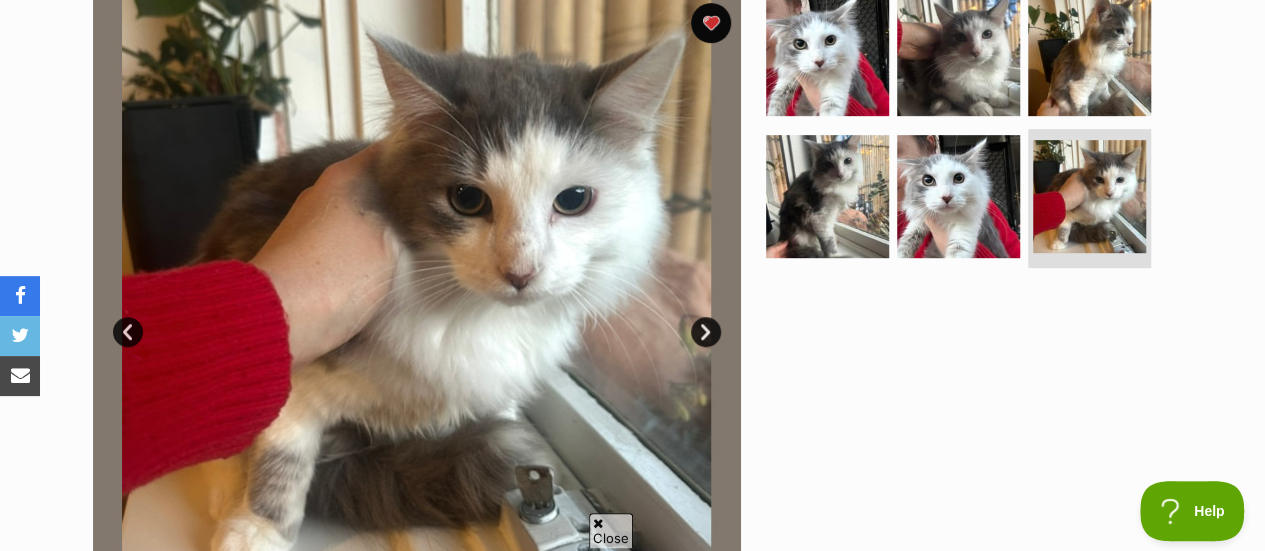scroll, scrollTop: 446, scrollLeft: 0, axis: vertical 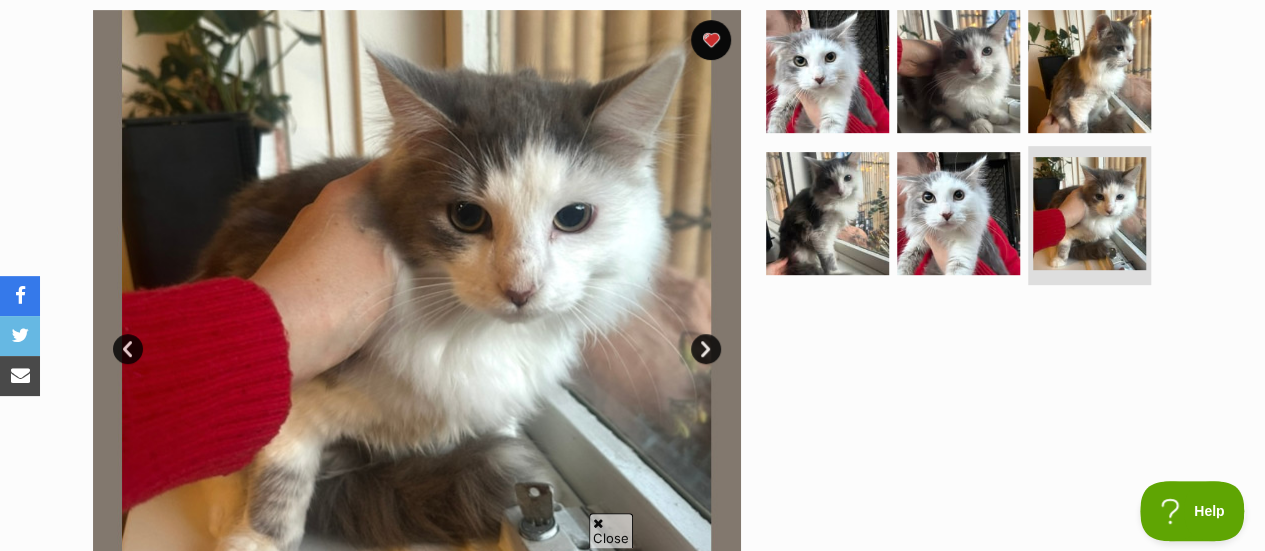 click on "Next" at bounding box center [706, 349] 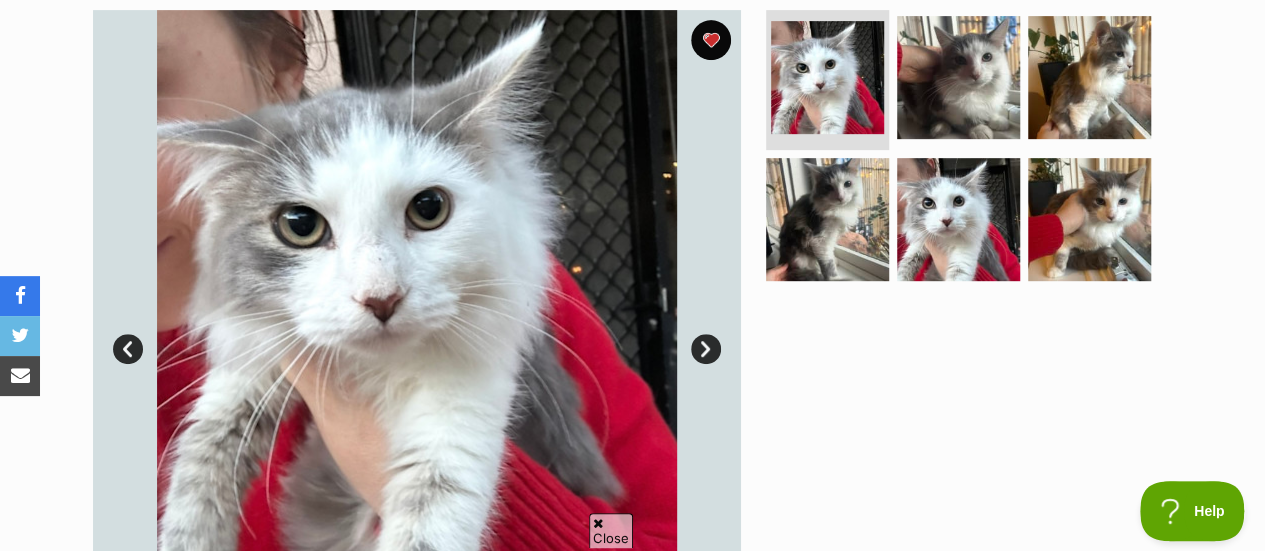 click on "Next" at bounding box center [706, 349] 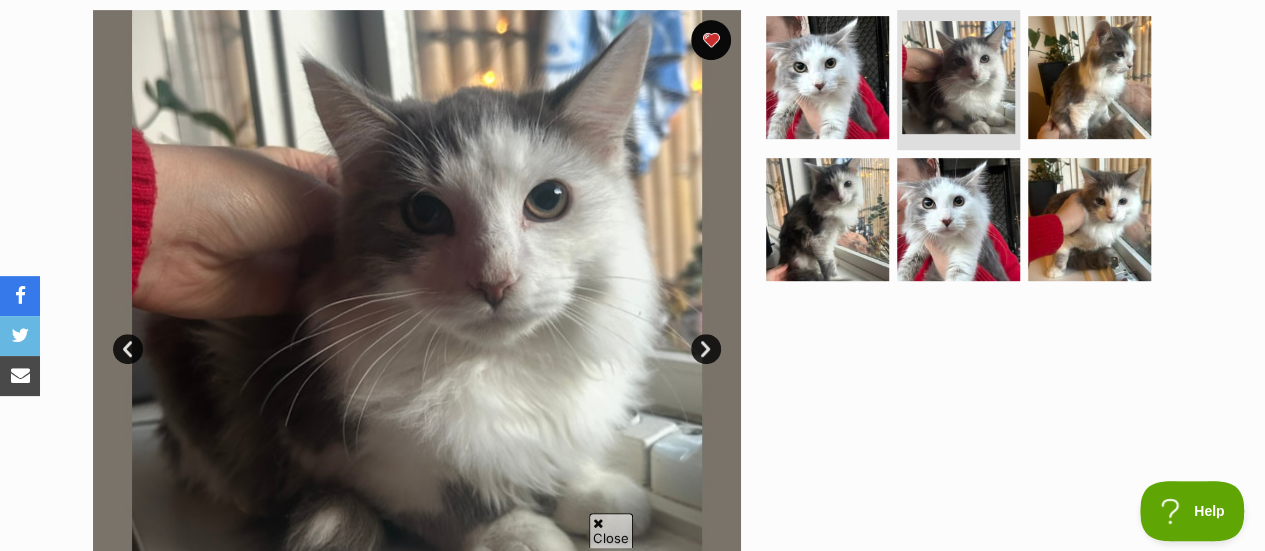 click on "Next" at bounding box center [706, 349] 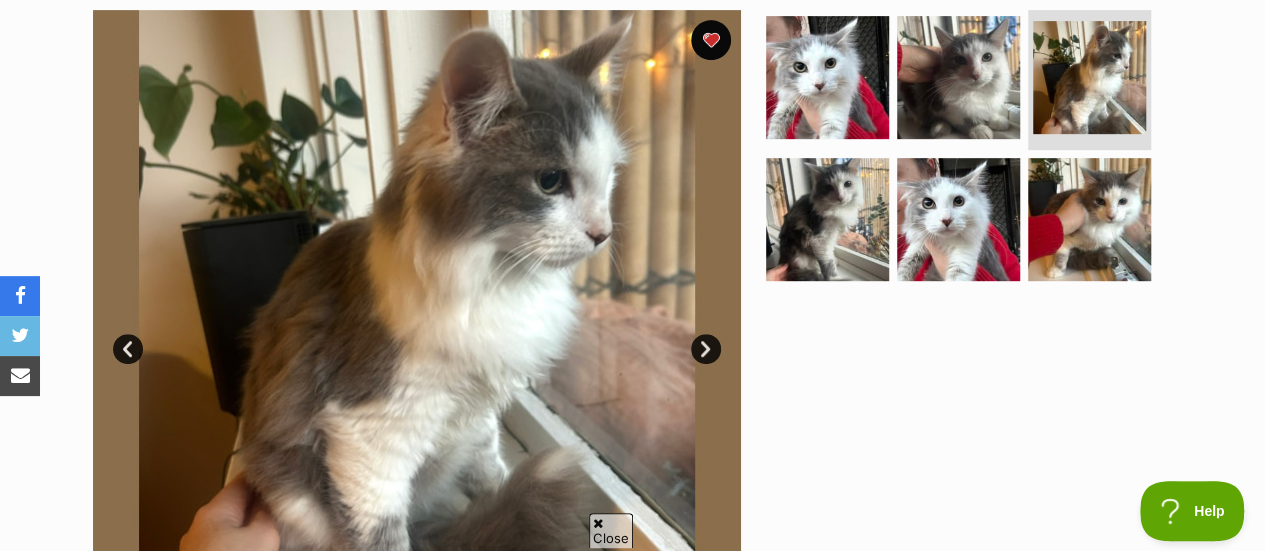 click on "Next" at bounding box center (706, 349) 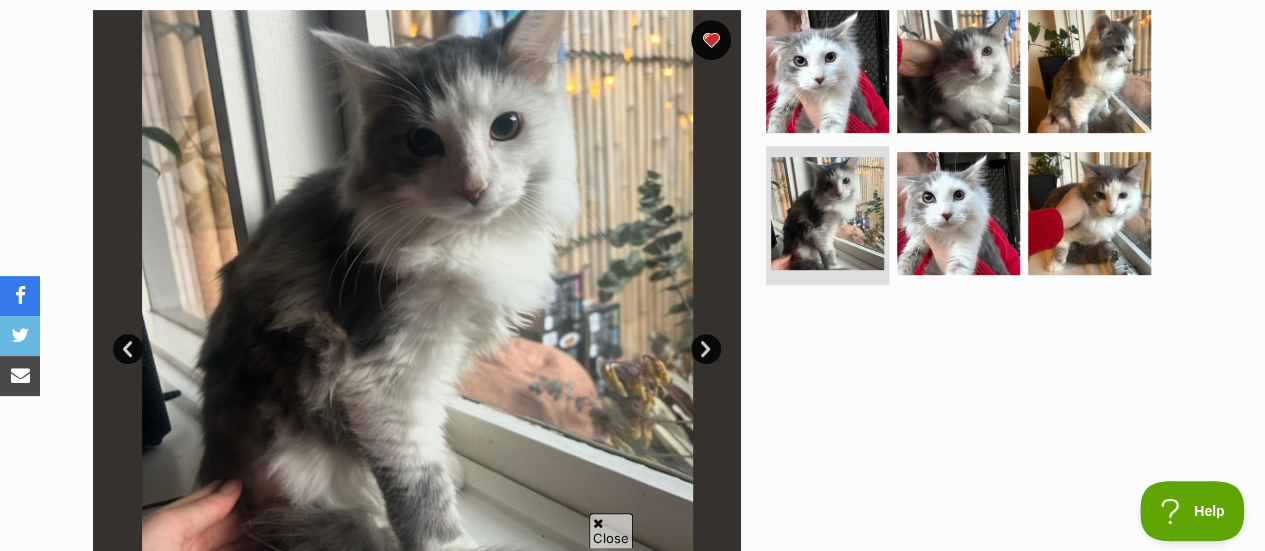 click on "Next" at bounding box center (706, 349) 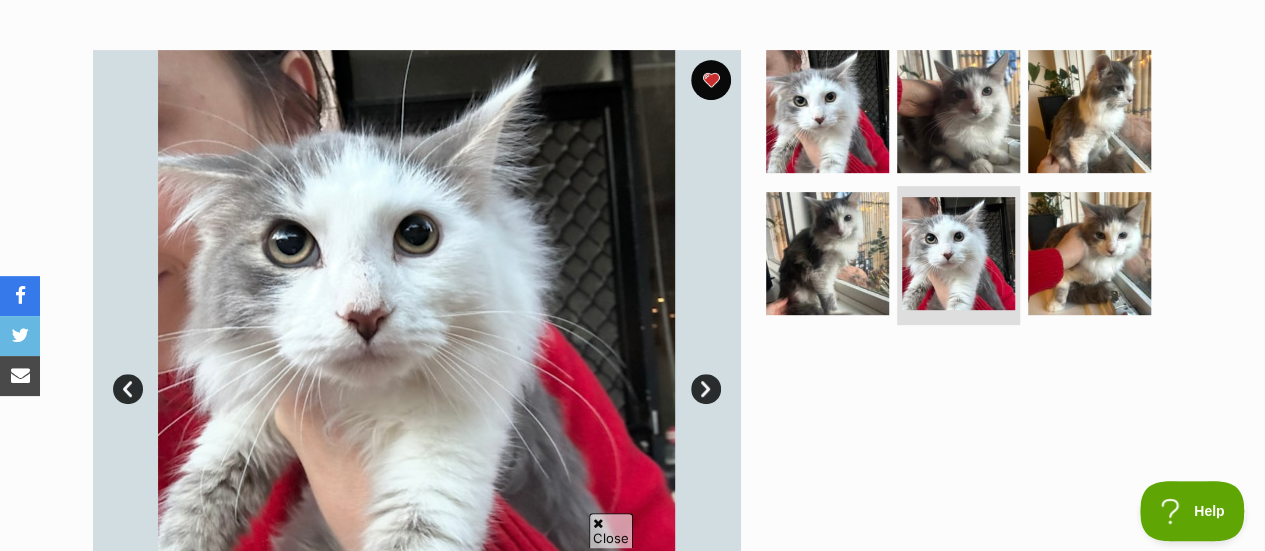 scroll, scrollTop: 394, scrollLeft: 0, axis: vertical 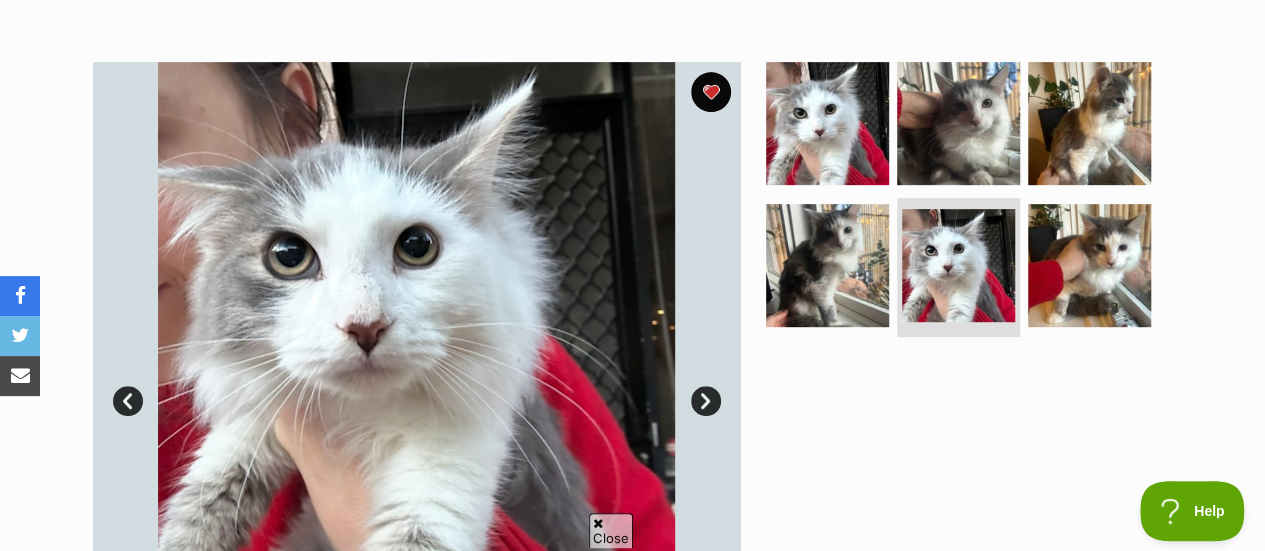 click on "Next" at bounding box center (706, 401) 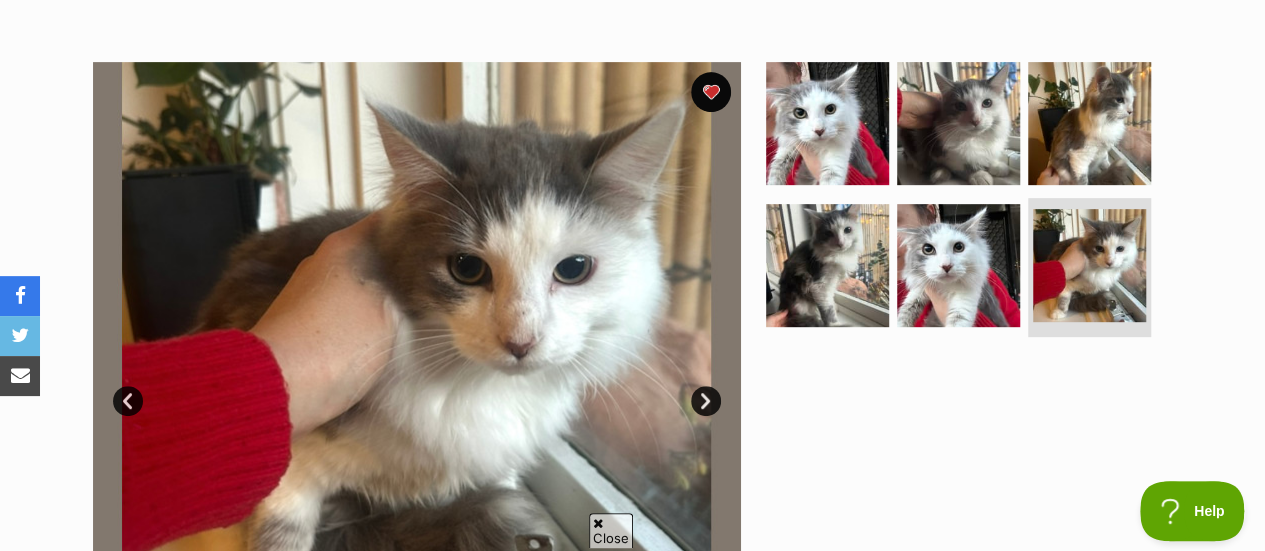click on "Next" at bounding box center [706, 401] 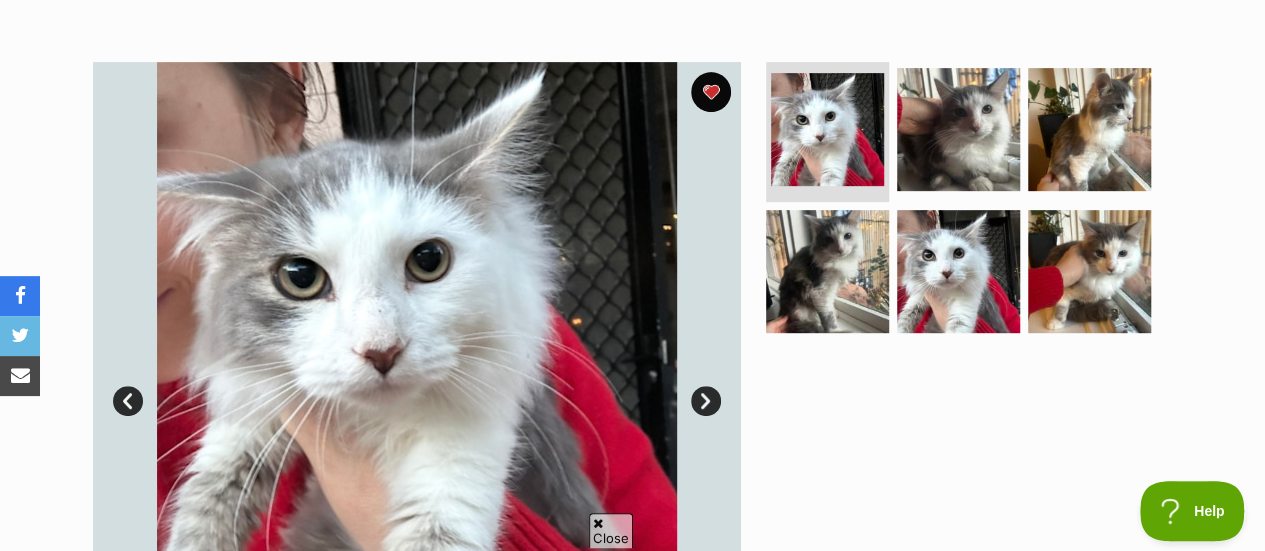 click at bounding box center [417, 386] 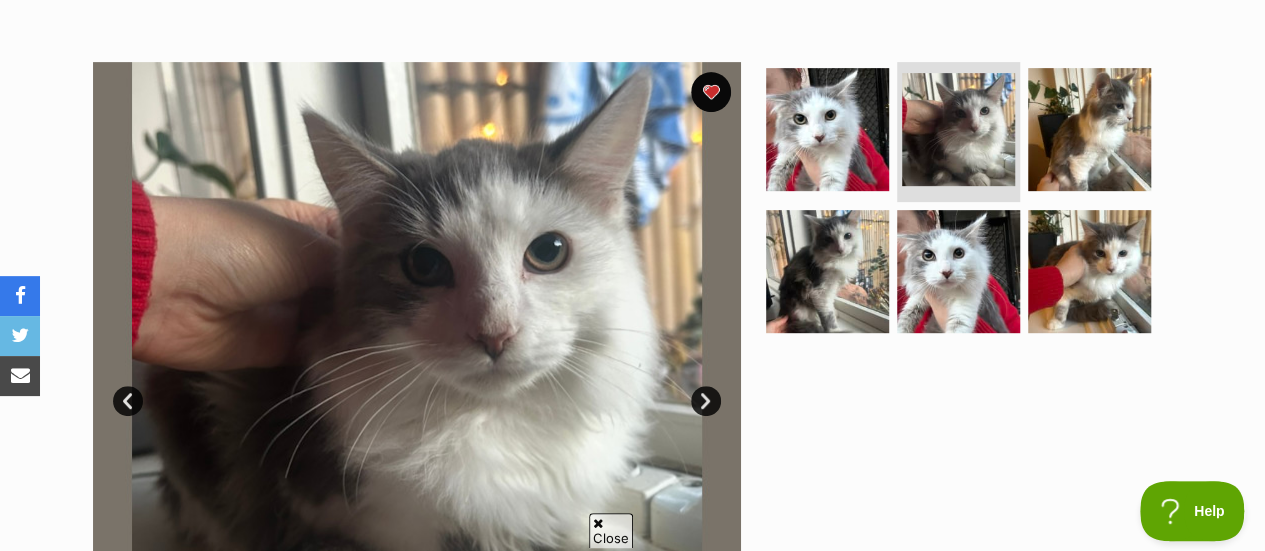 click on "Next" at bounding box center [706, 401] 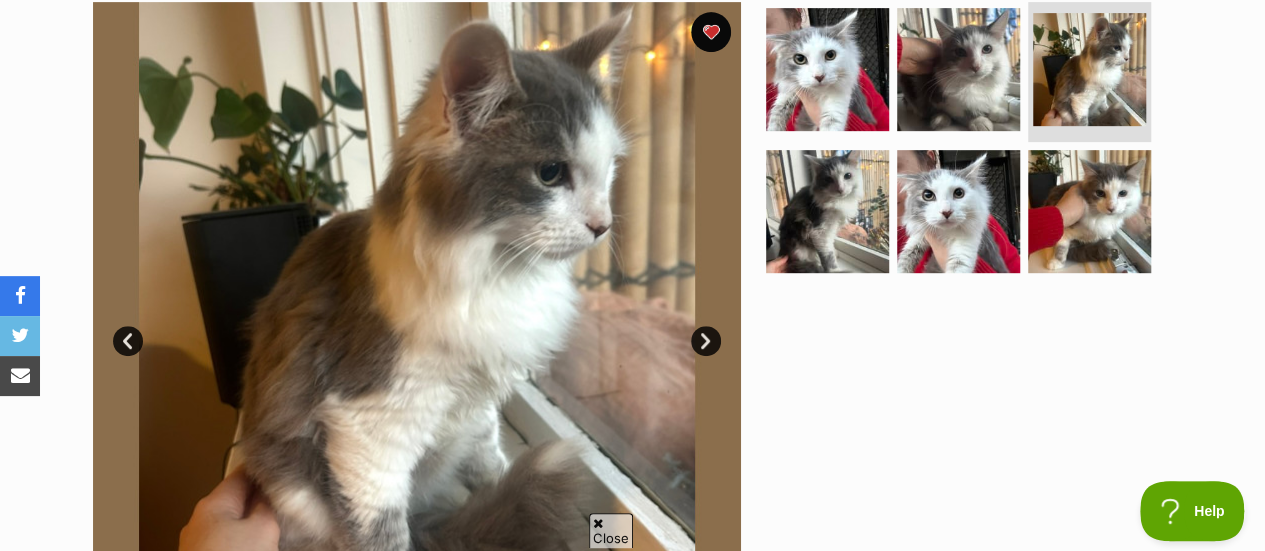 scroll, scrollTop: 452, scrollLeft: 0, axis: vertical 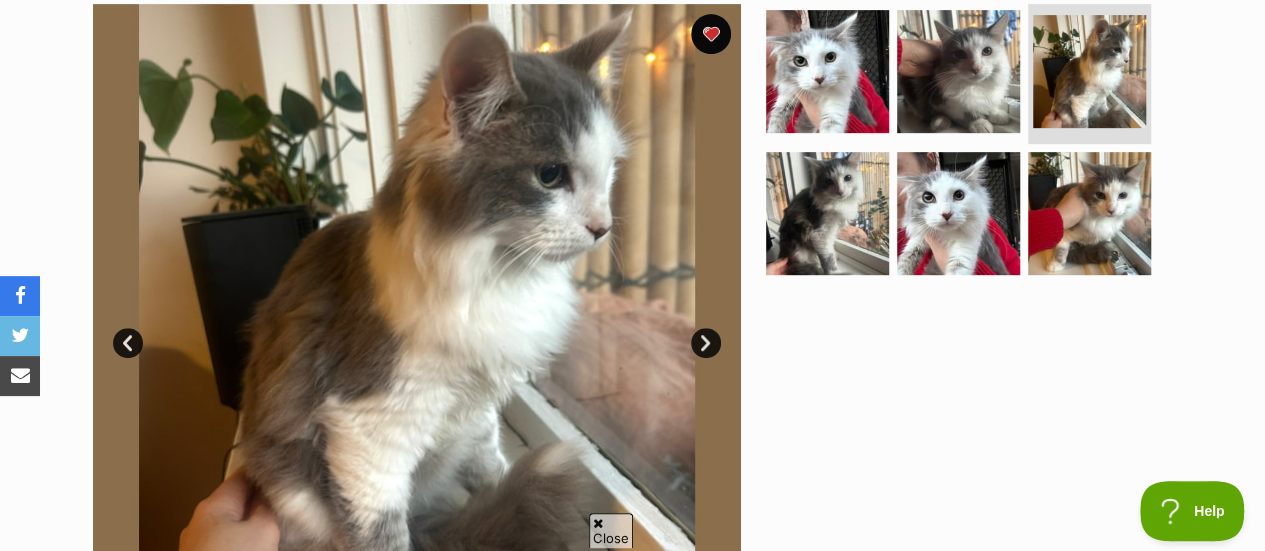 click on "Next" at bounding box center [706, 343] 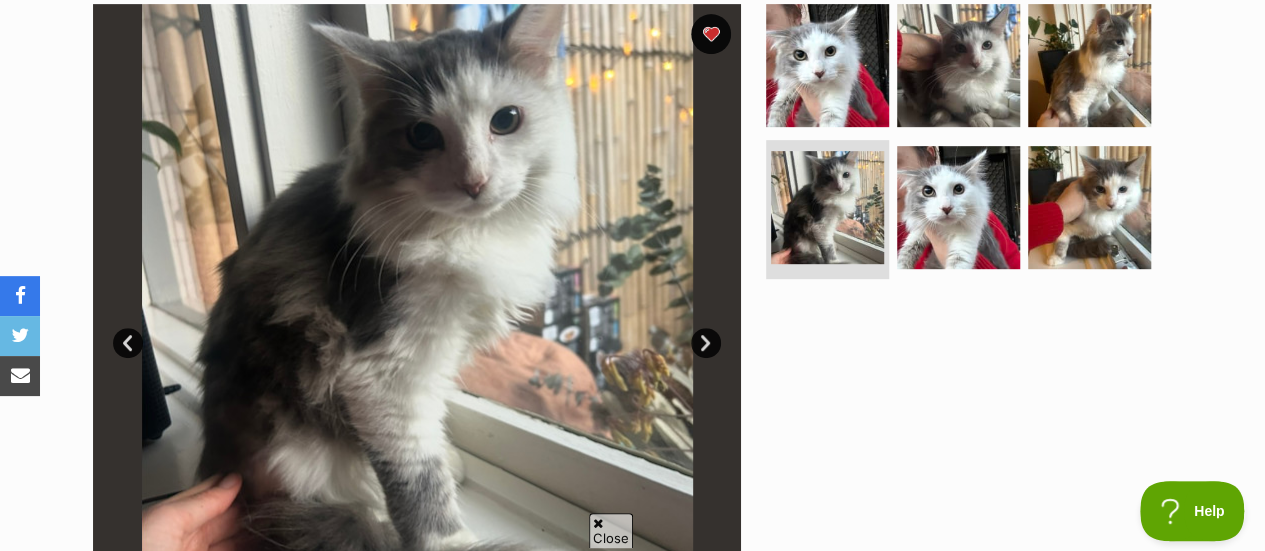scroll, scrollTop: 0, scrollLeft: 0, axis: both 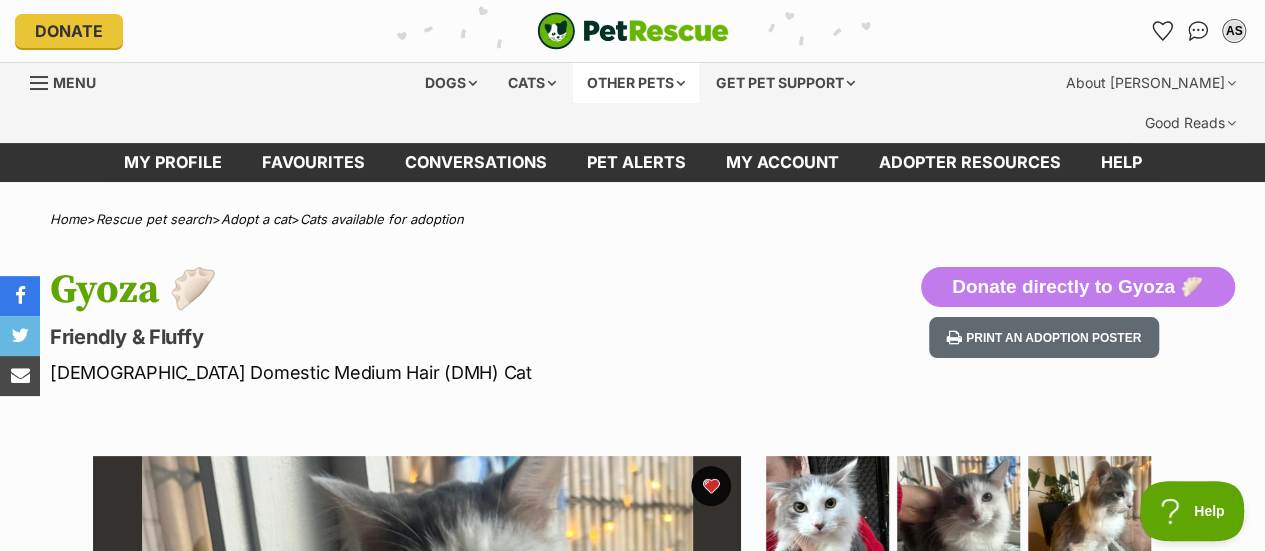 click on "Other pets" at bounding box center [636, 83] 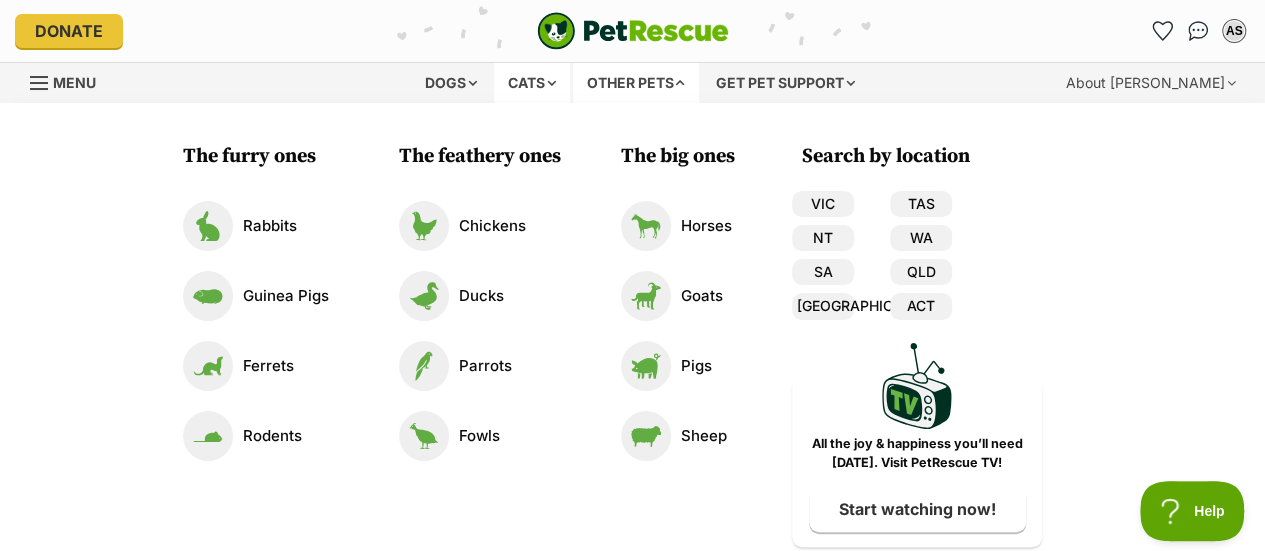 click on "Cats" at bounding box center (532, 83) 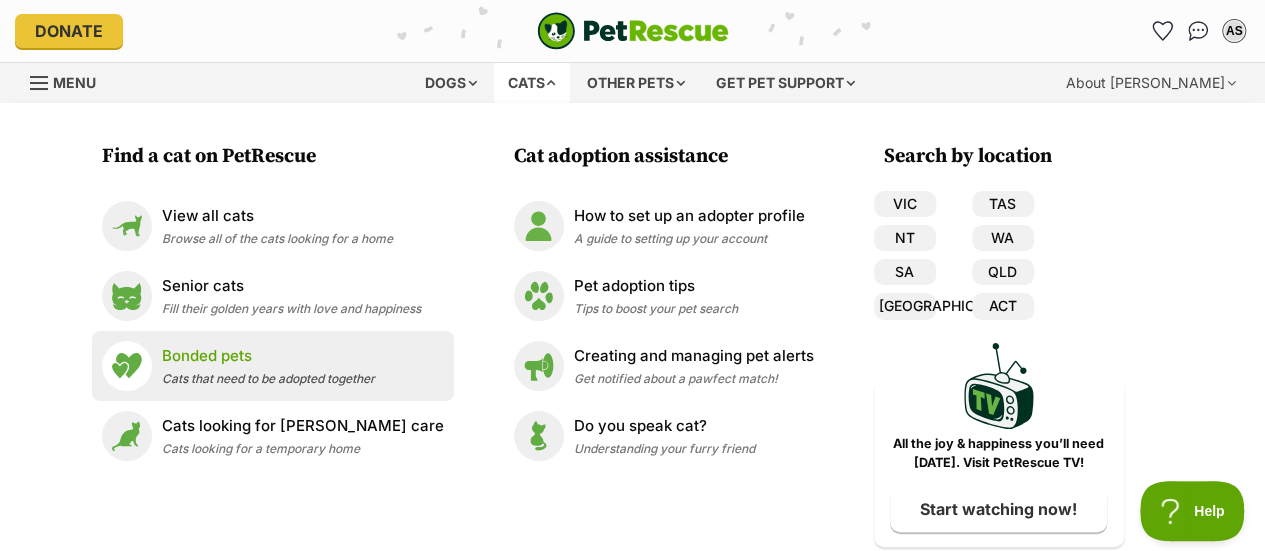 click on "Bonded pets" at bounding box center (268, 356) 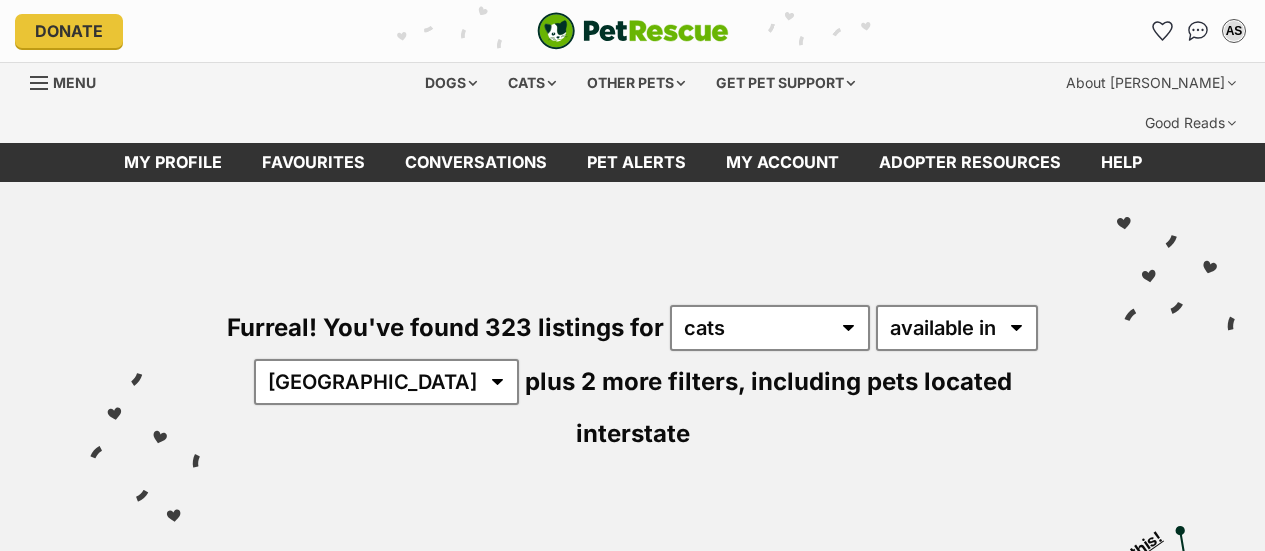 click on "Furreal! You've found 323 listings for
any type of pet
cats
dogs
other pets
available in
located in
[GEOGRAPHIC_DATA]
[GEOGRAPHIC_DATA]
[GEOGRAPHIC_DATA]
NT
[GEOGRAPHIC_DATA]
SA
[GEOGRAPHIC_DATA]
[GEOGRAPHIC_DATA]
[GEOGRAPHIC_DATA]
plus 2 more filters,
including pets located interstate" at bounding box center [632, 345] 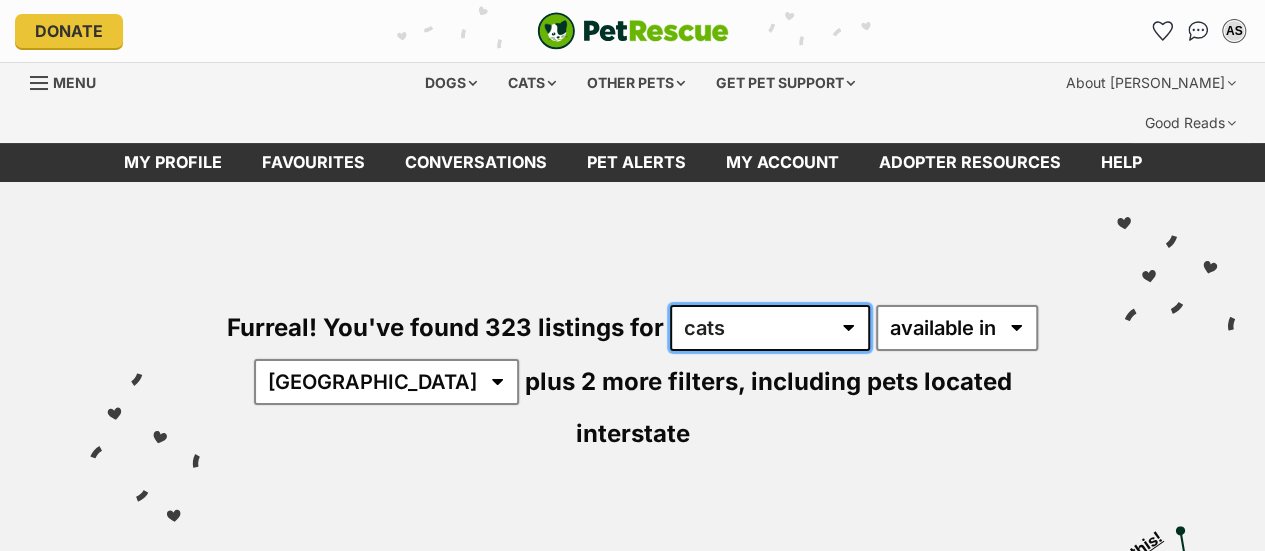scroll, scrollTop: 0, scrollLeft: 0, axis: both 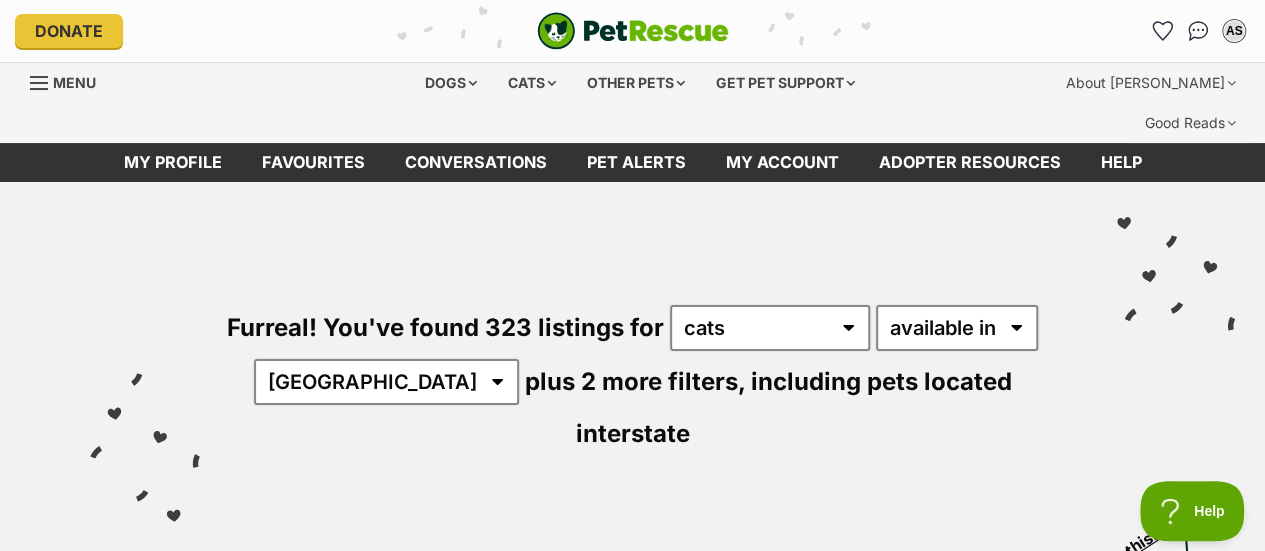 click on "Visit PetRescue TV (external site)
Boop this!" at bounding box center [632, 581] 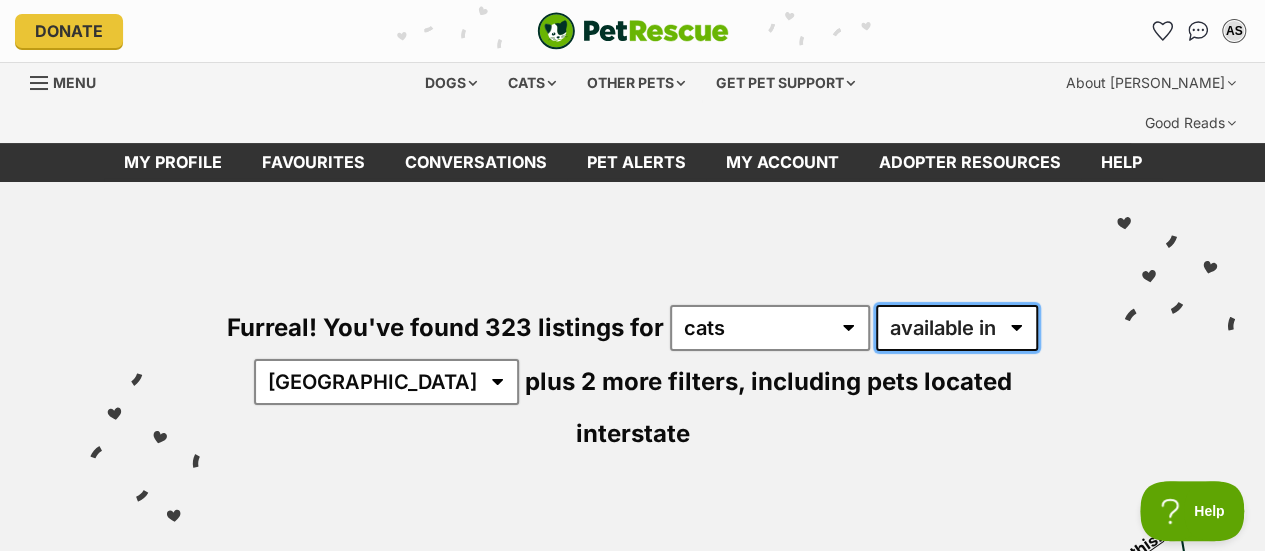 click on "available in
located in" at bounding box center [957, 328] 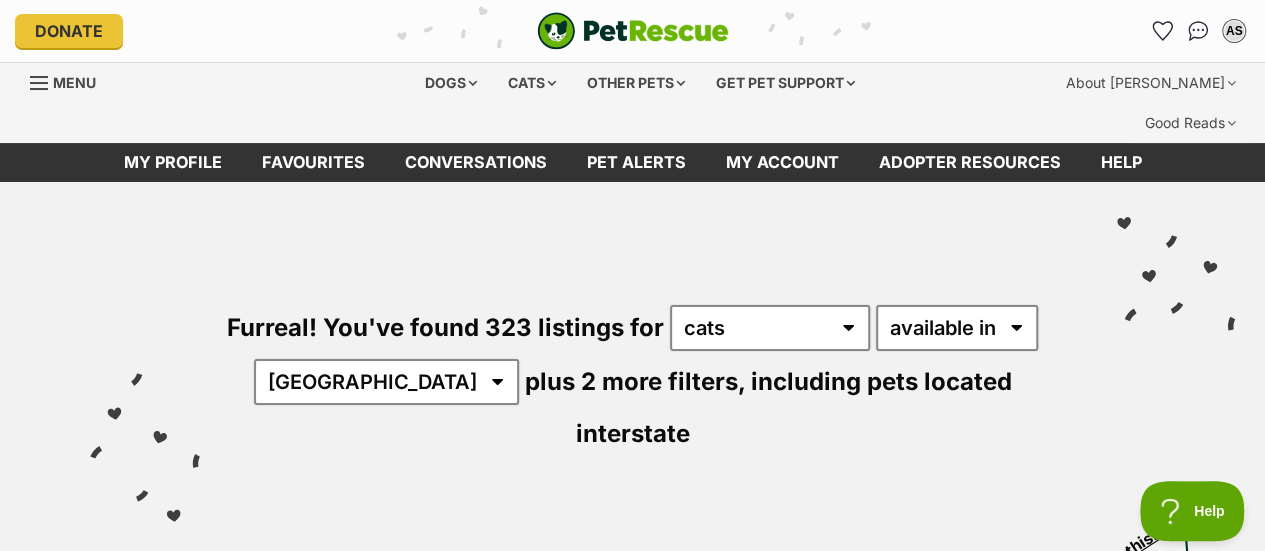 click on "Visit PetRescue TV (external site)
Boop this!" at bounding box center [632, 581] 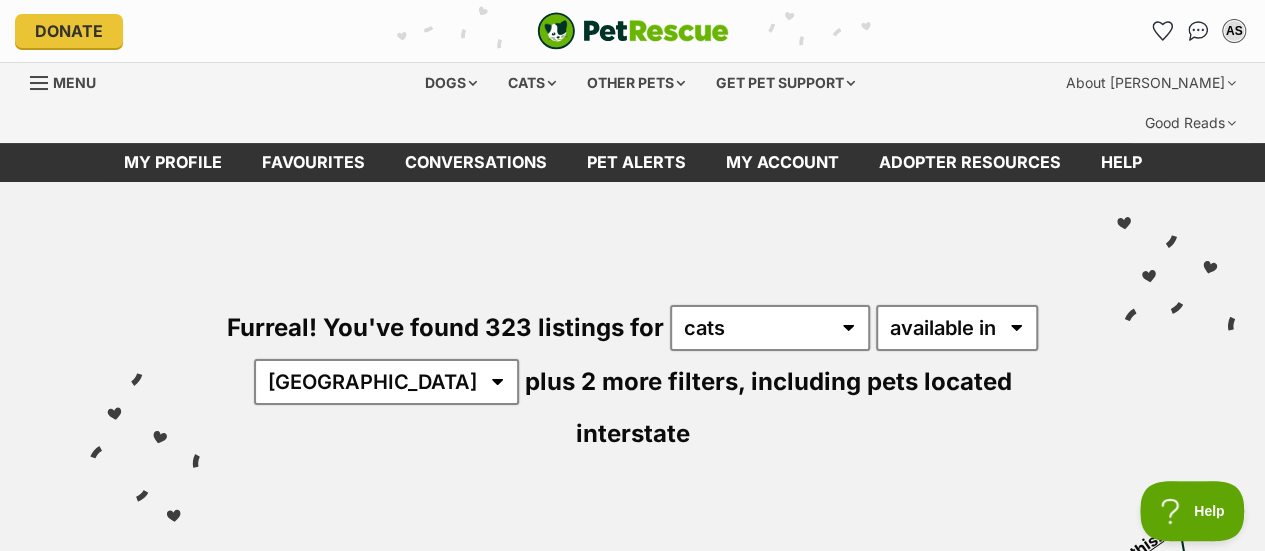 scroll, scrollTop: 0, scrollLeft: 0, axis: both 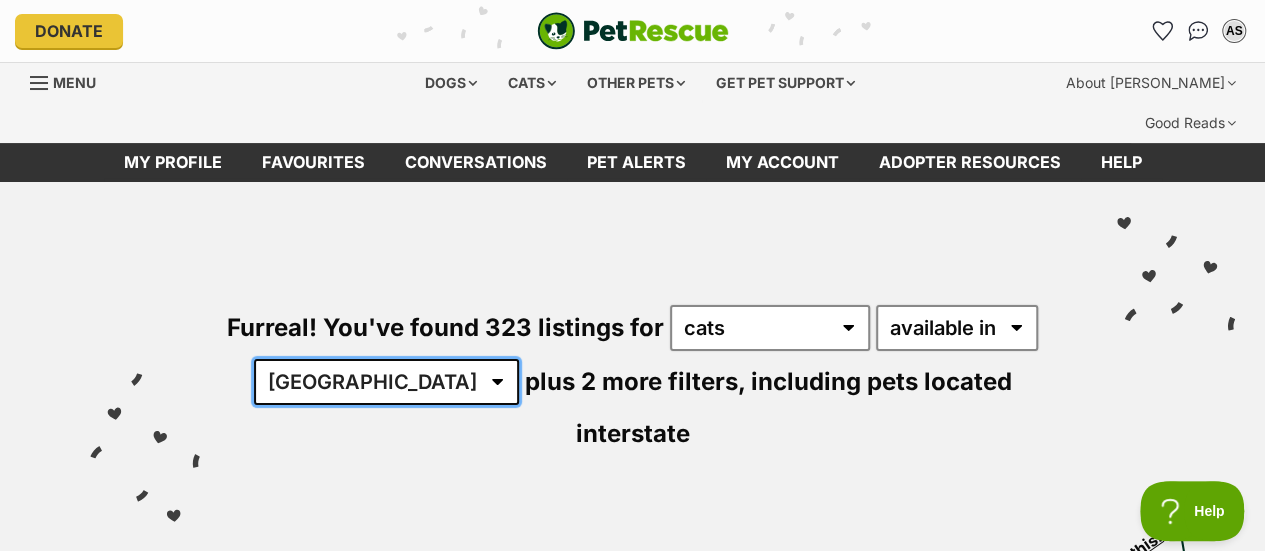 click on "Australia
ACT
NSW
NT
QLD
SA
TAS
VIC
WA" at bounding box center [386, 382] 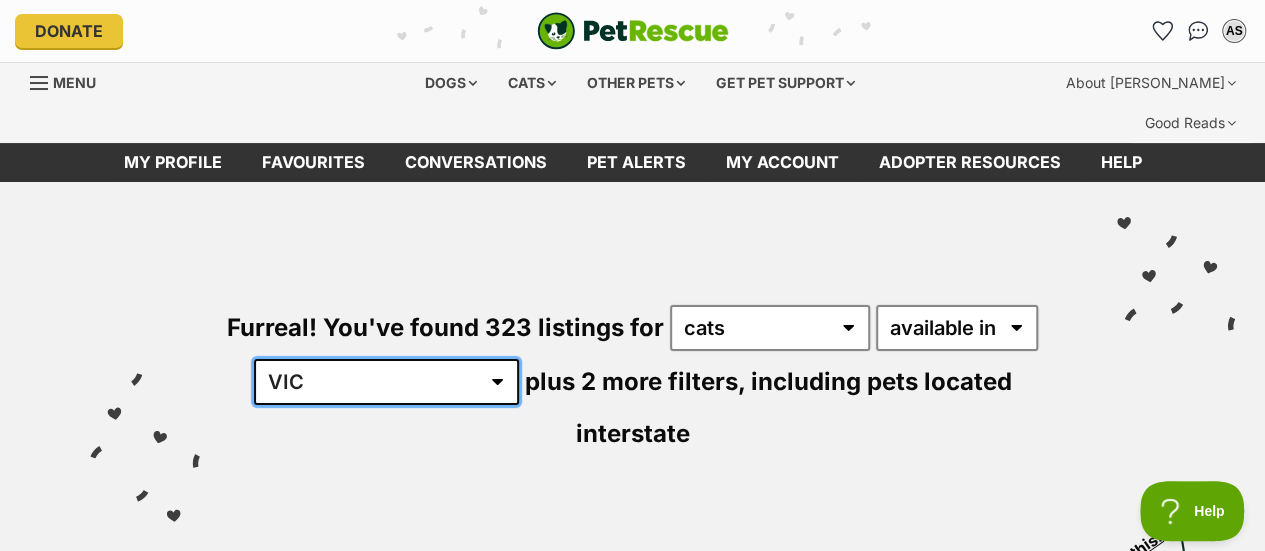 click on "Australia
ACT
NSW
NT
QLD
SA
TAS
VIC
WA" at bounding box center (386, 382) 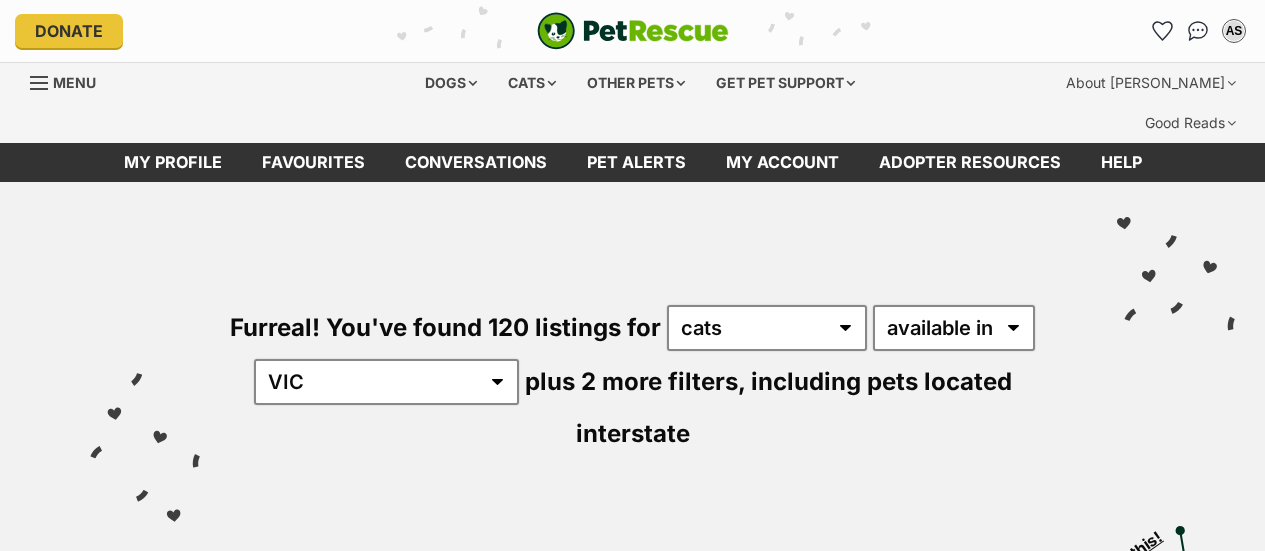 scroll, scrollTop: 0, scrollLeft: 0, axis: both 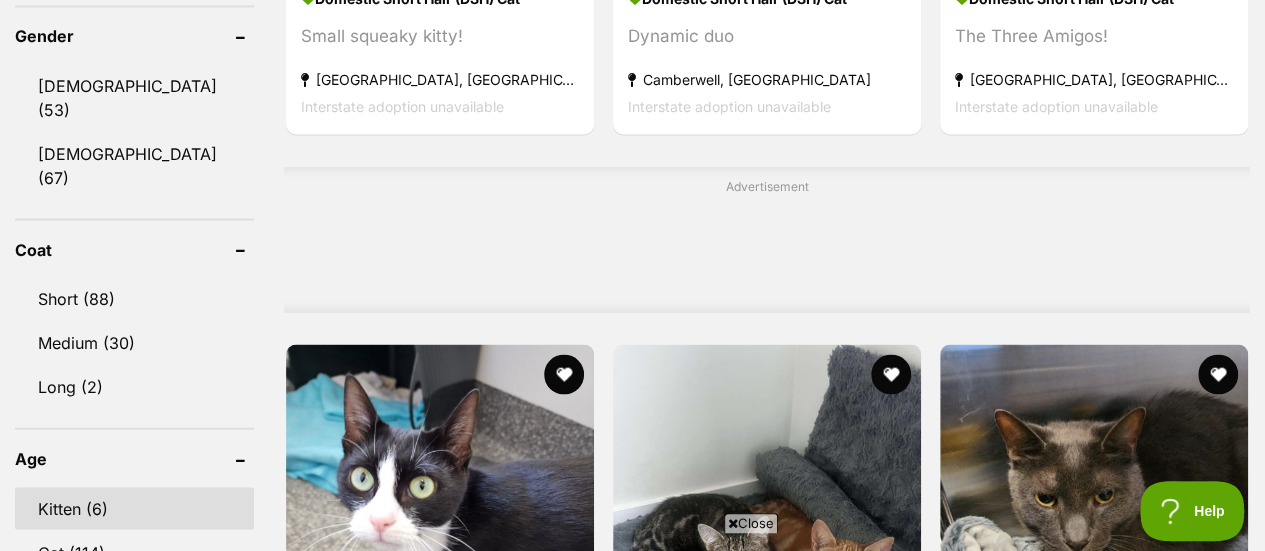 click on "Kitten (6)" at bounding box center [134, 508] 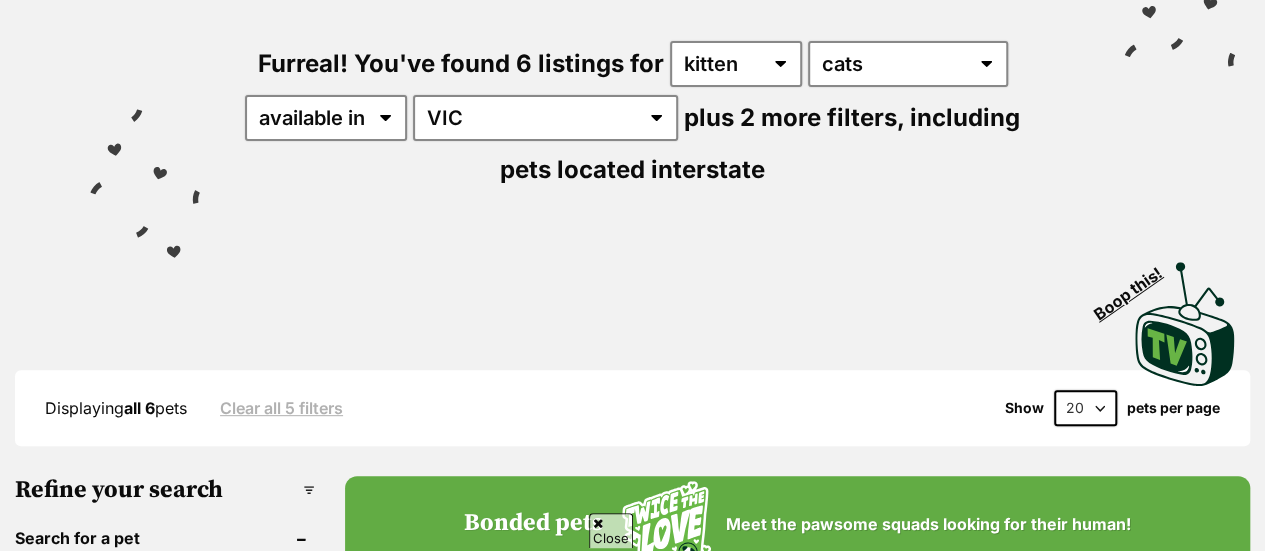 scroll, scrollTop: 290, scrollLeft: 0, axis: vertical 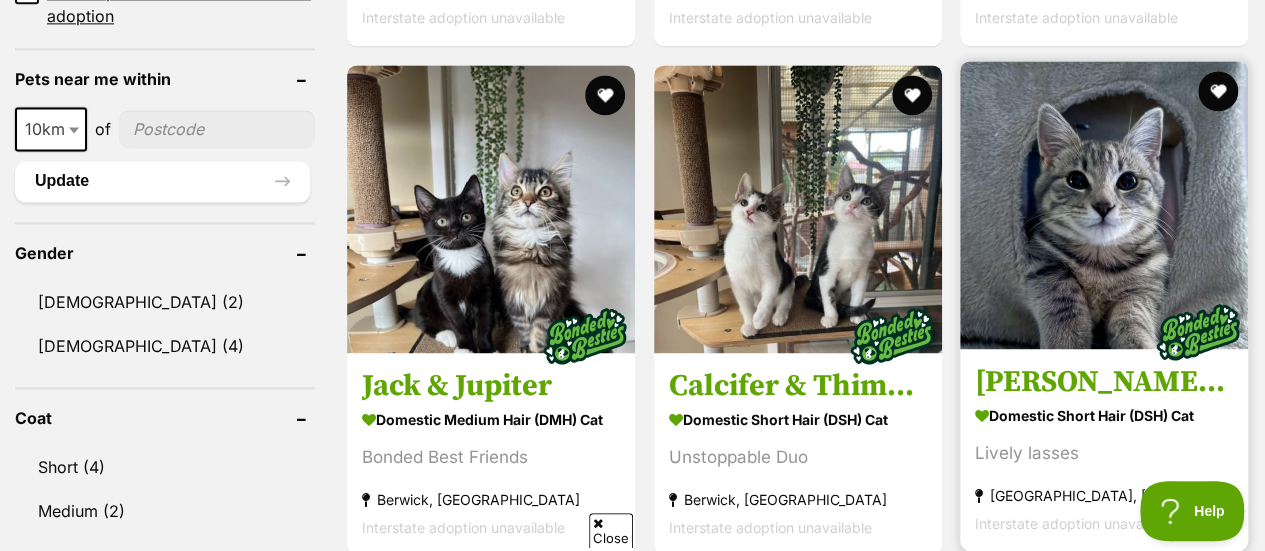 click at bounding box center (1104, 205) 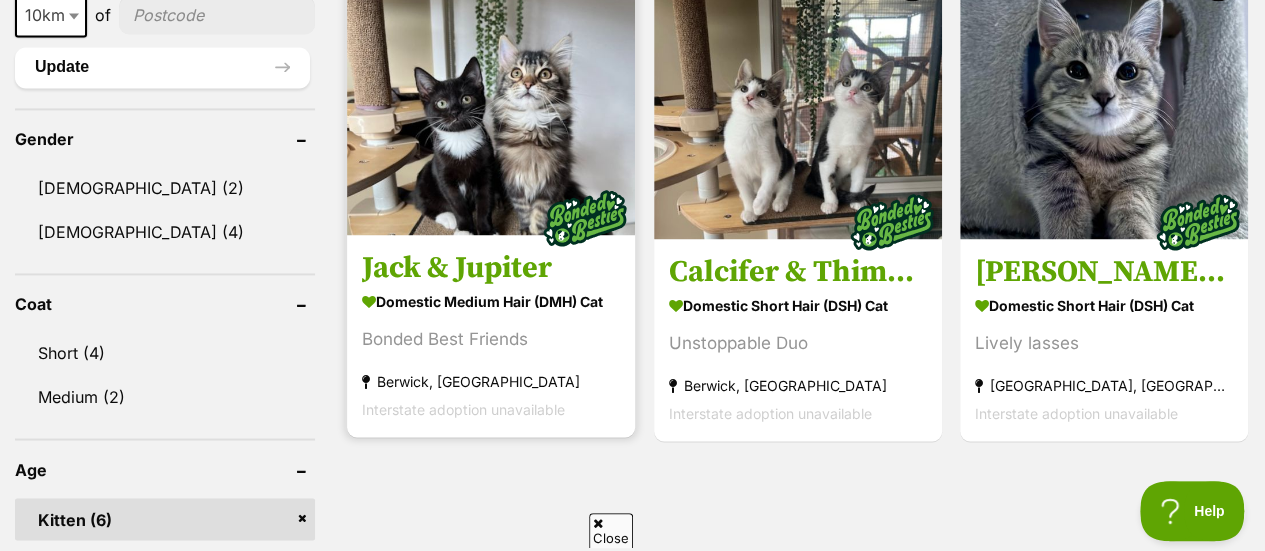 scroll, scrollTop: 1374, scrollLeft: 0, axis: vertical 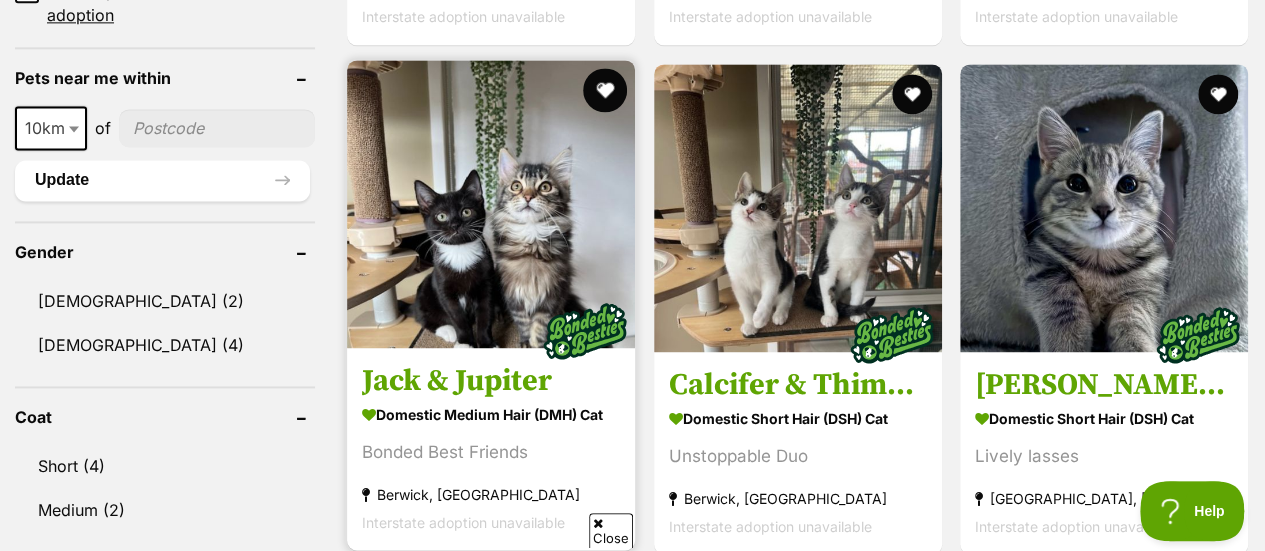 click at bounding box center [605, 90] 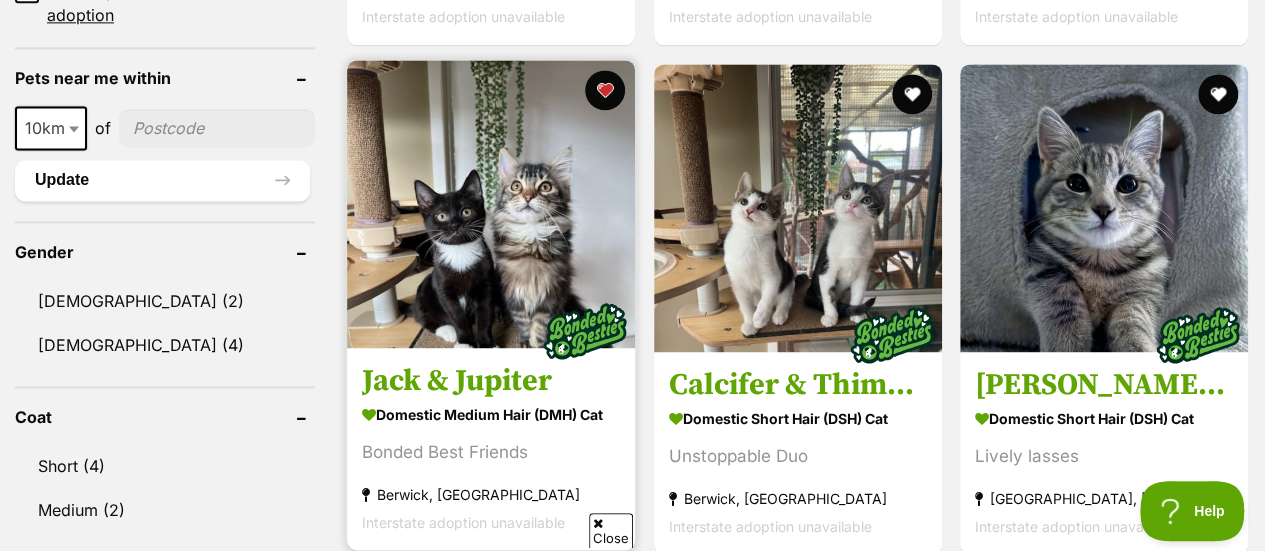 click at bounding box center (491, 204) 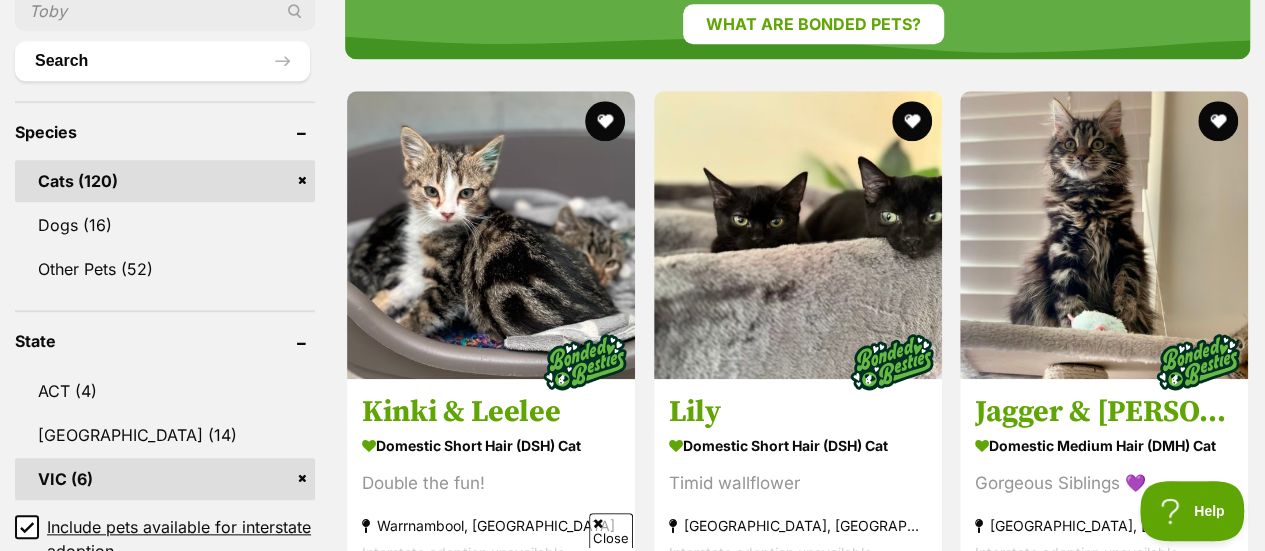 scroll, scrollTop: 839, scrollLeft: 0, axis: vertical 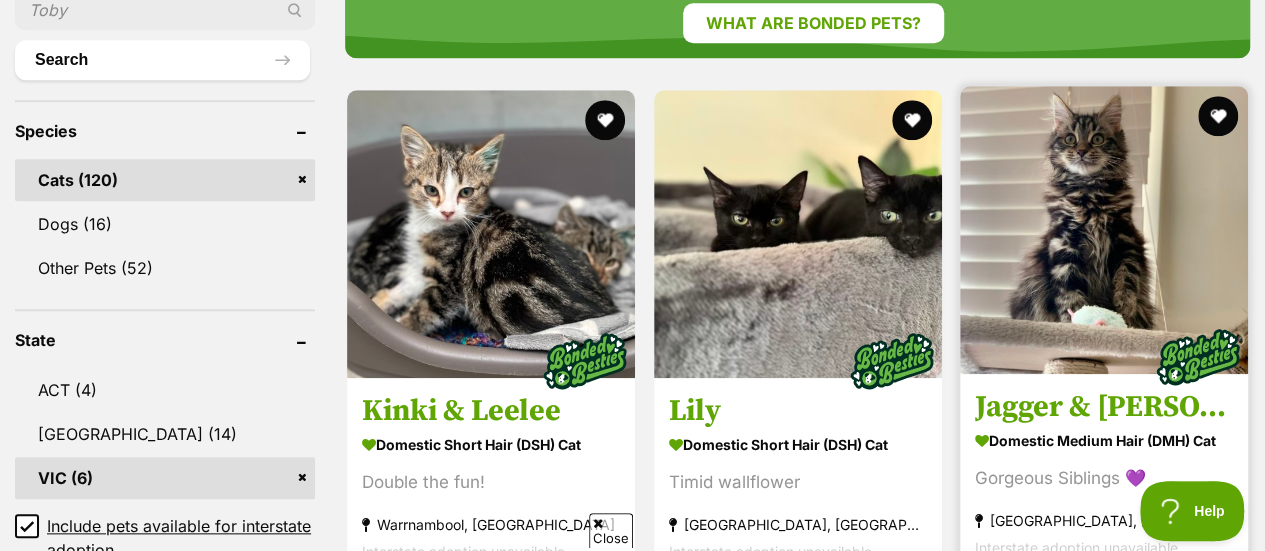 click at bounding box center [1104, 230] 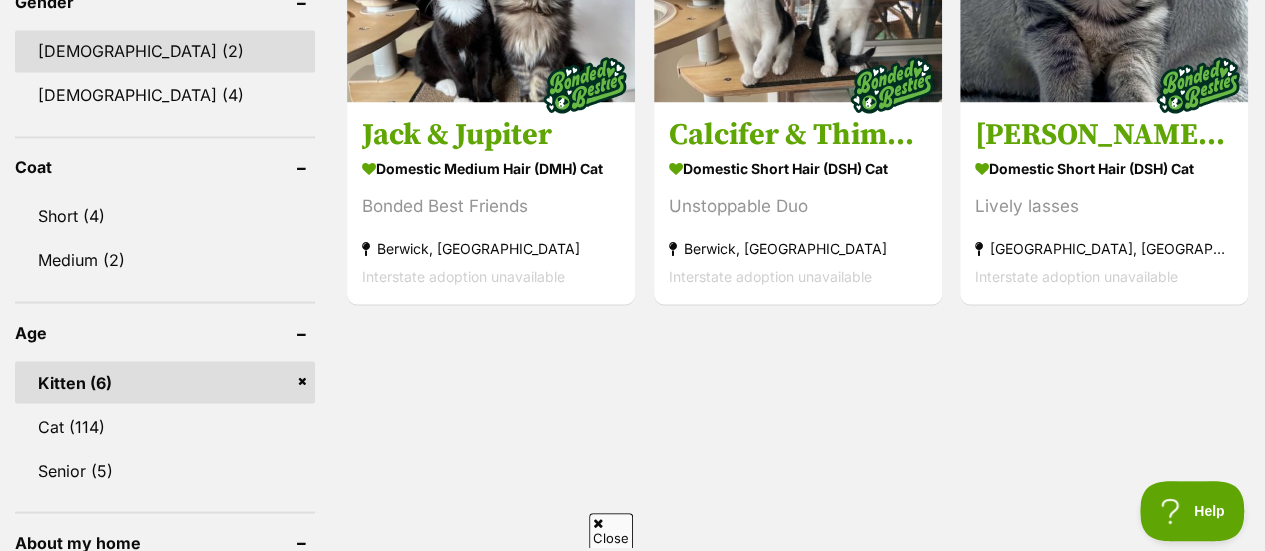 scroll, scrollTop: 1625, scrollLeft: 0, axis: vertical 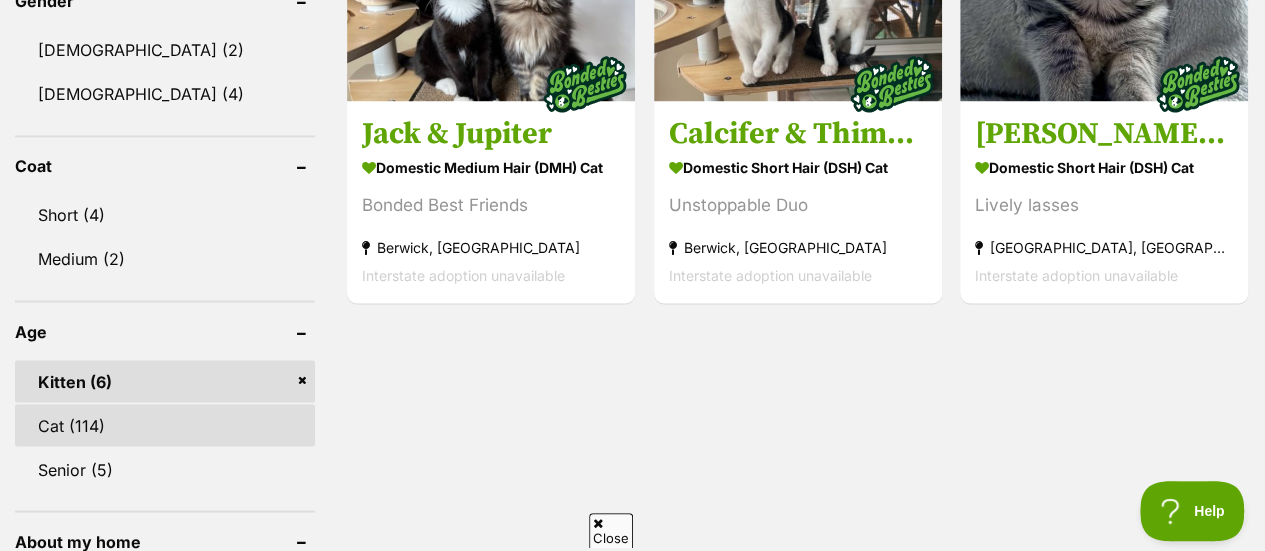 click on "Cat (114)" at bounding box center (165, 425) 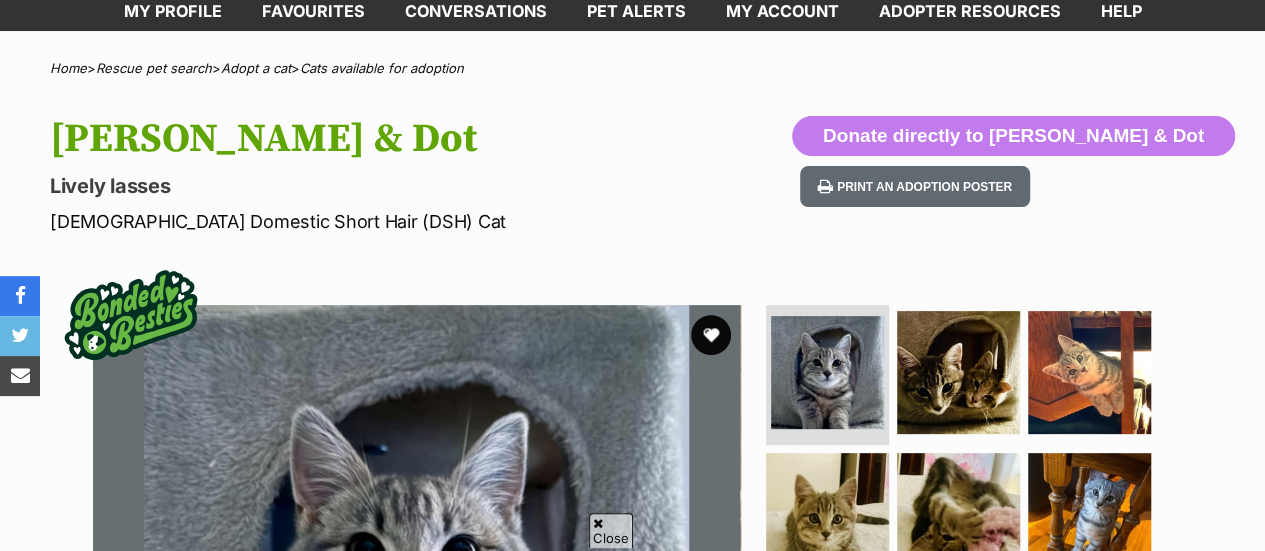 scroll, scrollTop: 158, scrollLeft: 0, axis: vertical 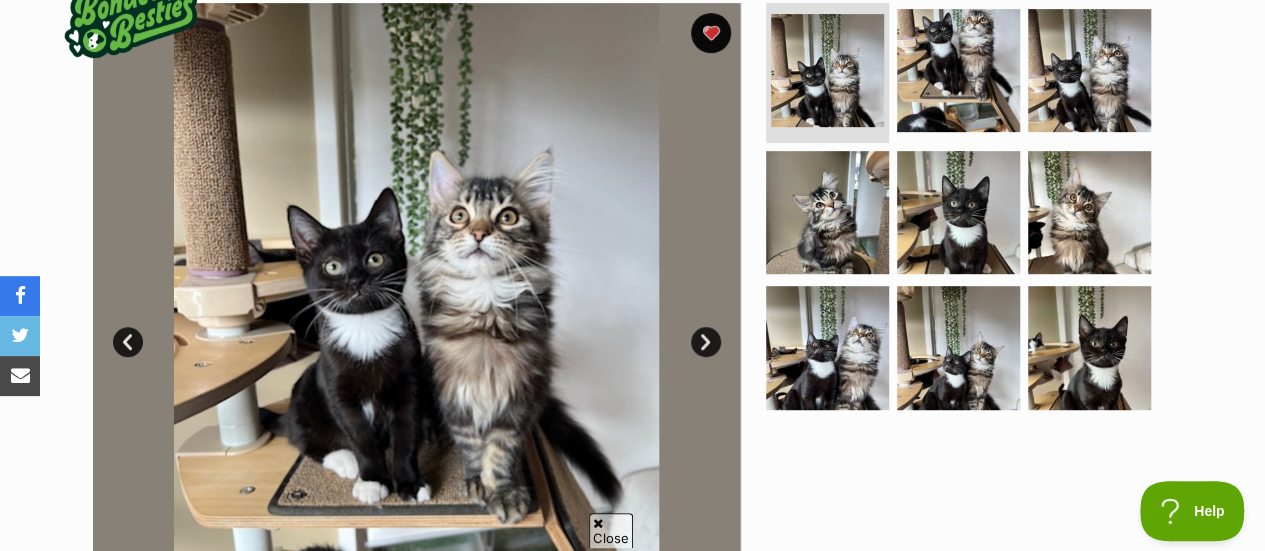 click on "Next" at bounding box center (706, 342) 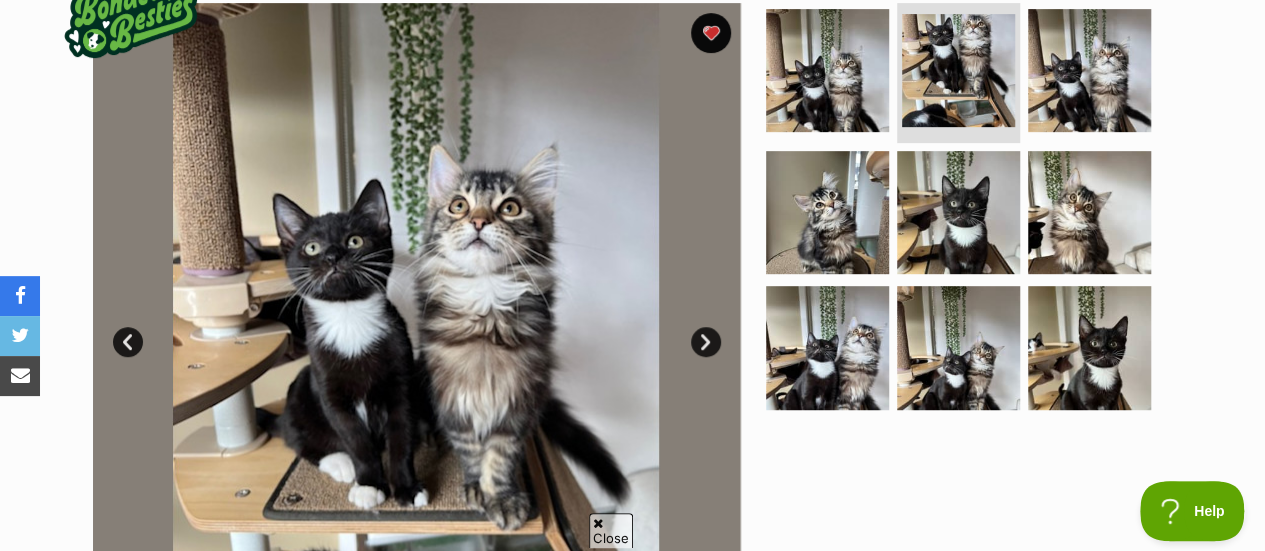 click on "Next" at bounding box center [706, 342] 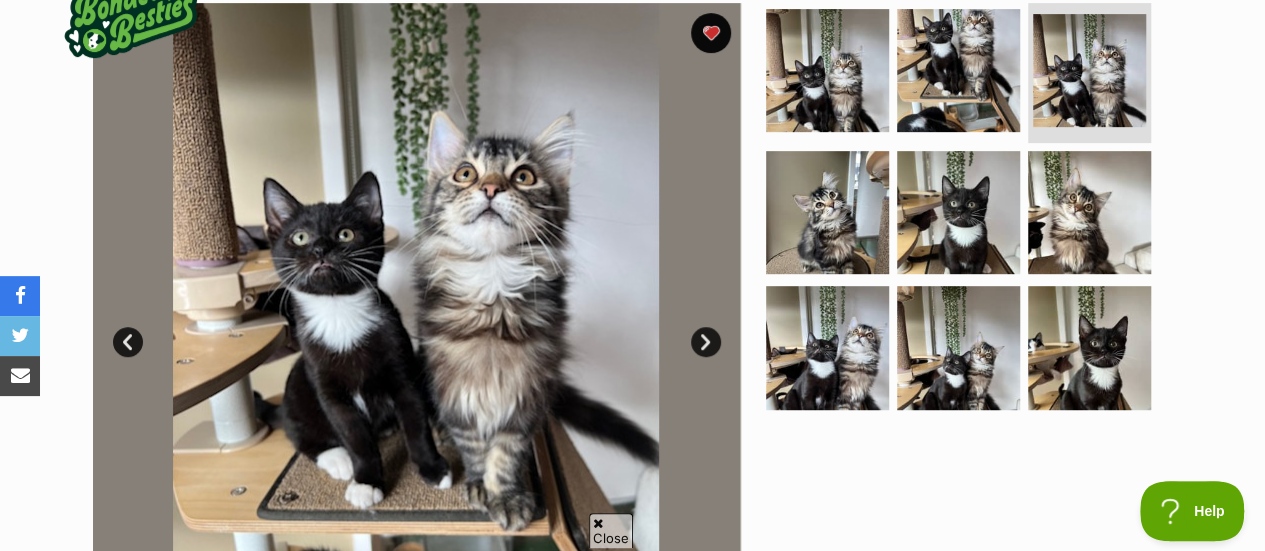click on "Next" at bounding box center [706, 342] 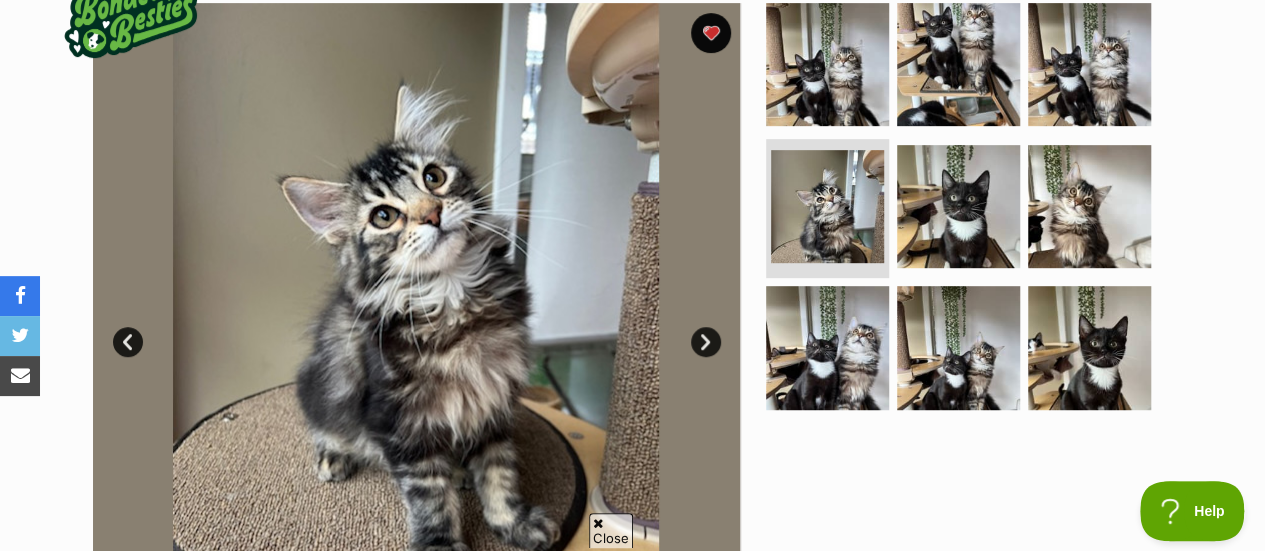 click on "Next" at bounding box center (706, 342) 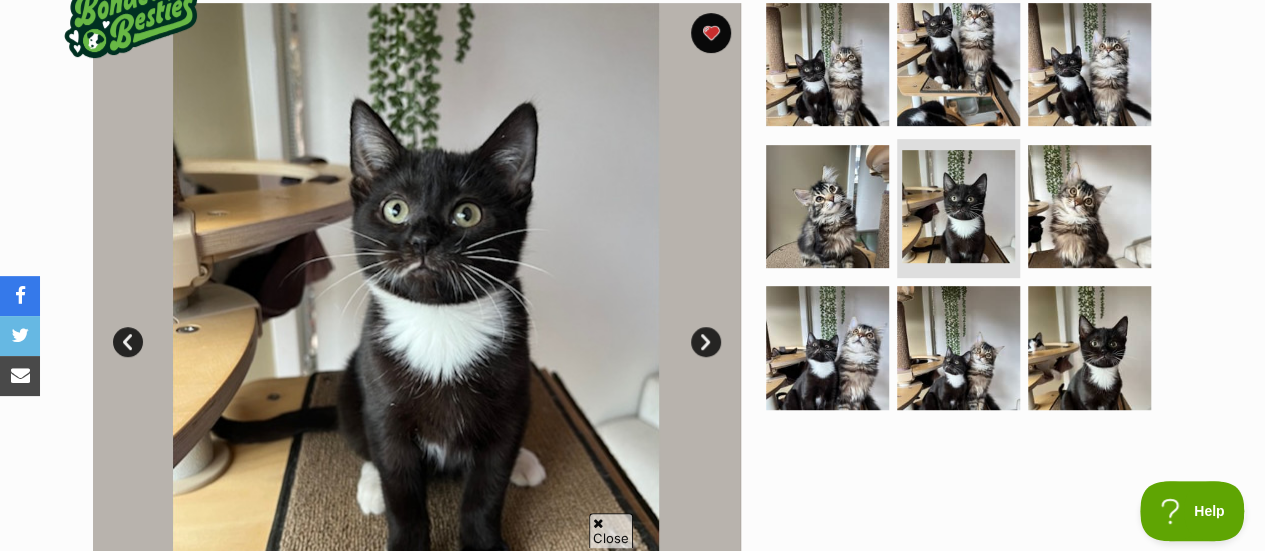 click on "Next" at bounding box center [706, 342] 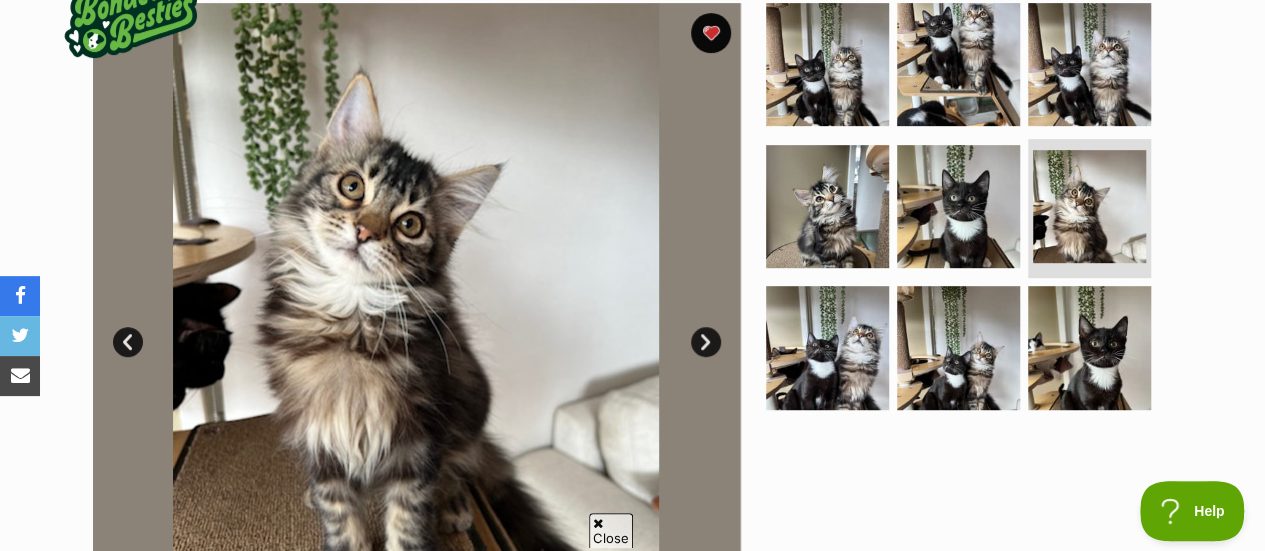 click on "Next" at bounding box center [706, 342] 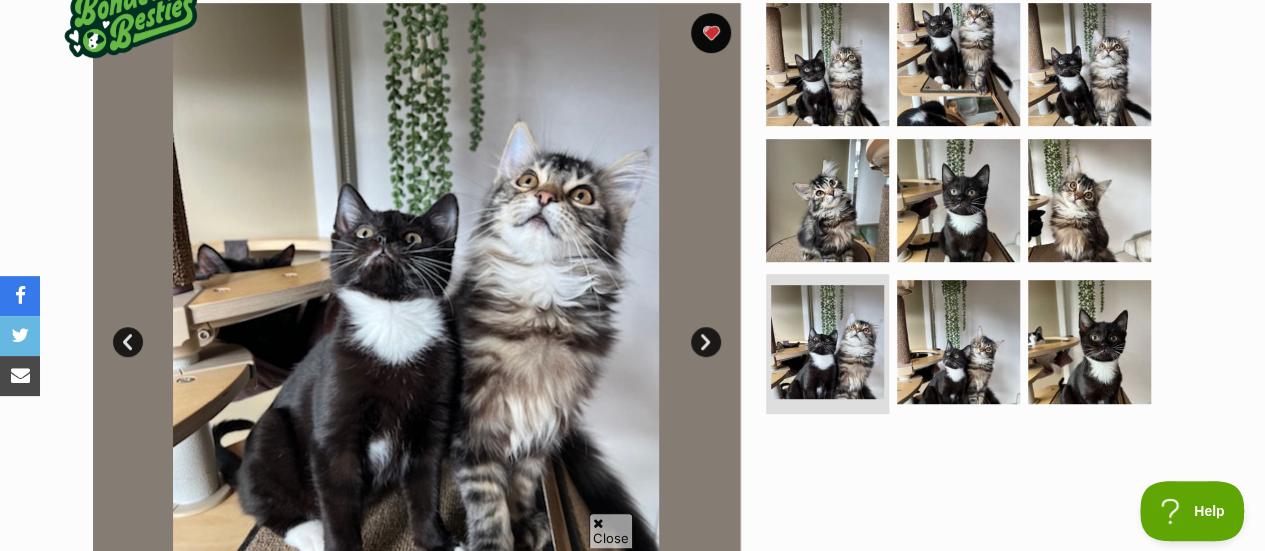 click on "Next" at bounding box center (706, 342) 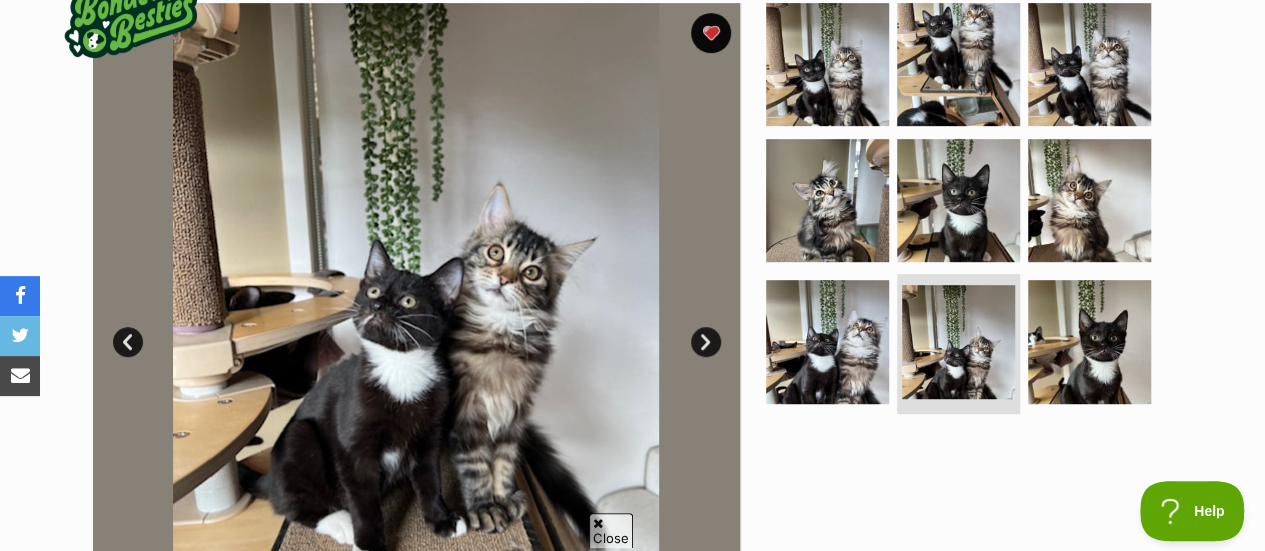 click on "Next" at bounding box center (706, 342) 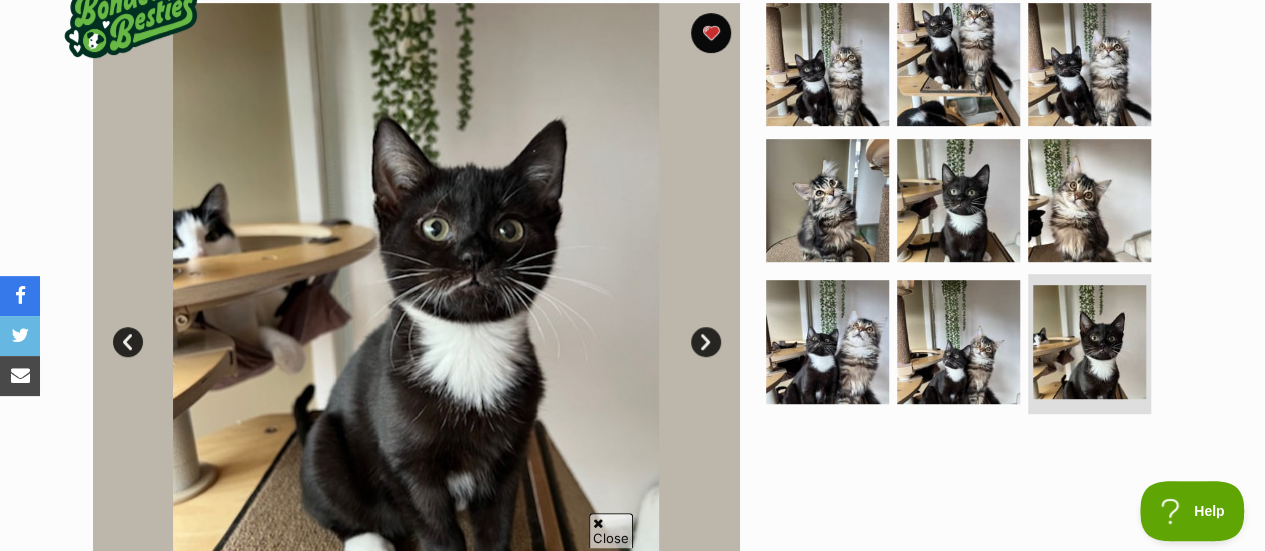 click on "Next" at bounding box center [706, 342] 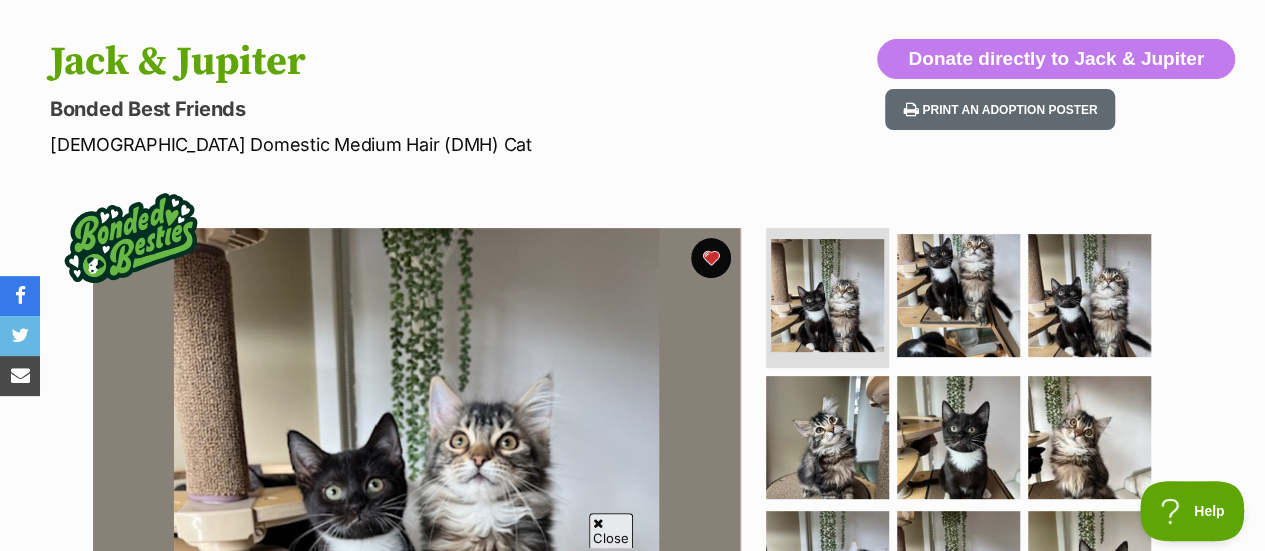 scroll, scrollTop: 0, scrollLeft: 0, axis: both 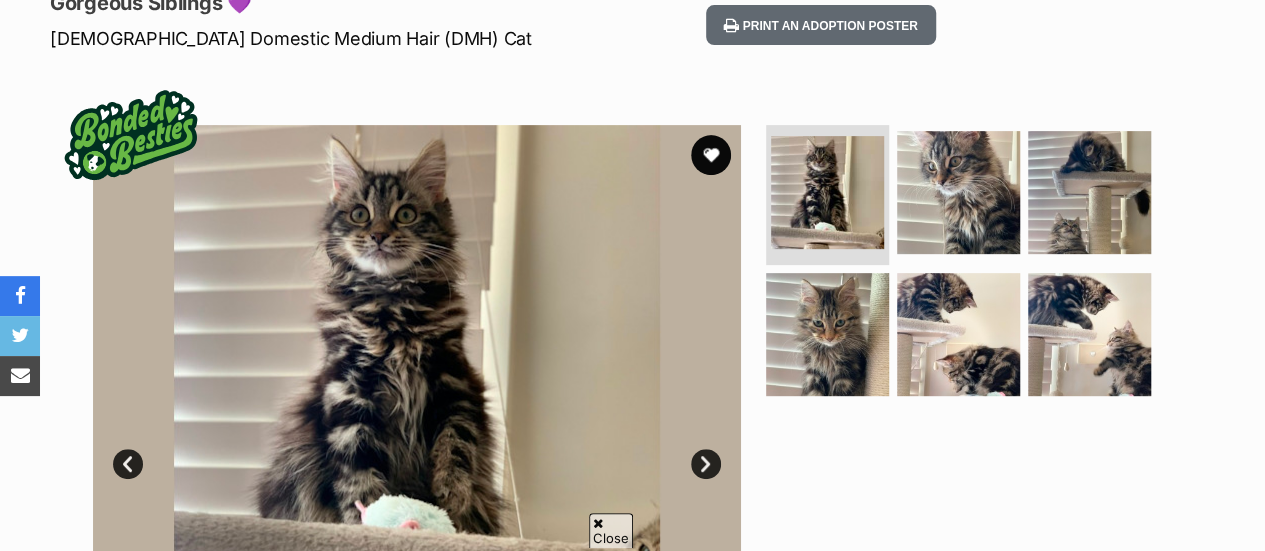 click on "Next" at bounding box center (706, 464) 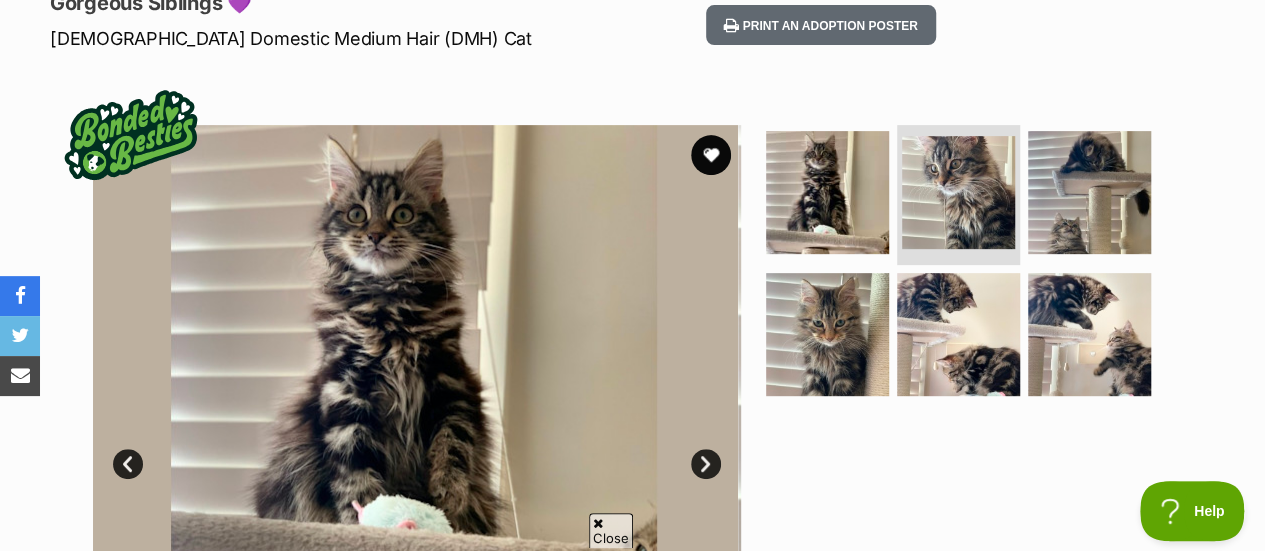 scroll, scrollTop: 0, scrollLeft: 0, axis: both 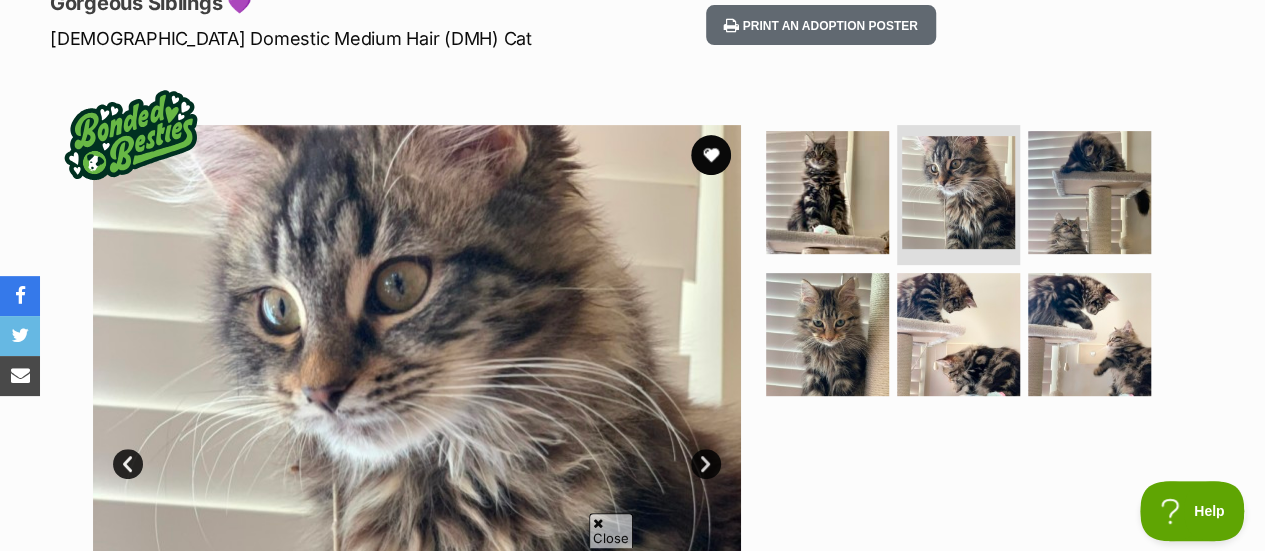click on "Next" at bounding box center [706, 464] 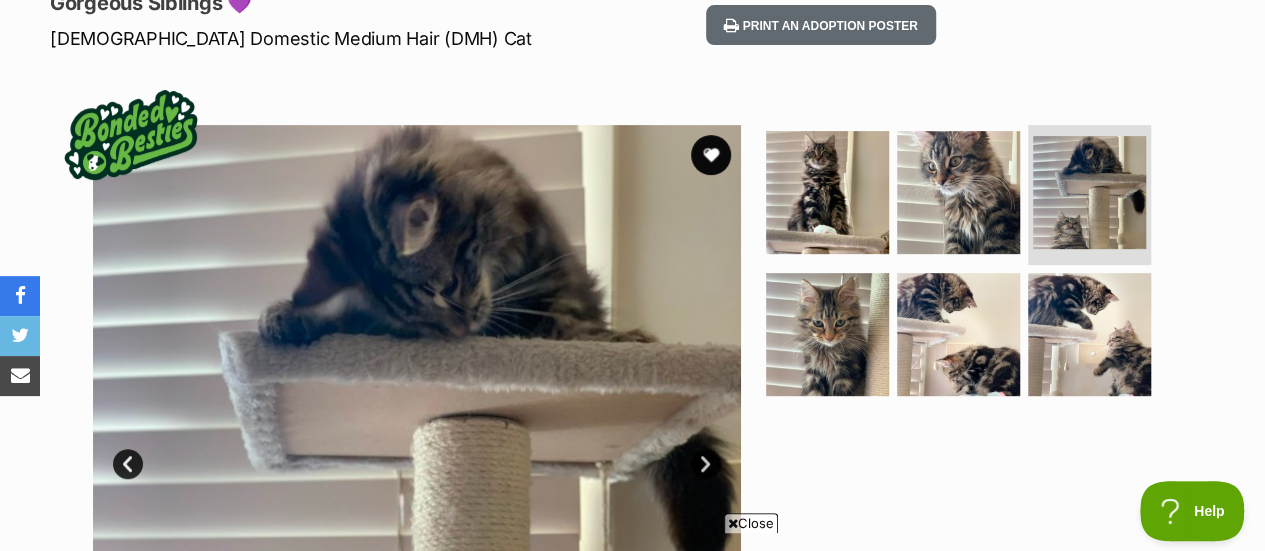 click on "Next" at bounding box center (706, 464) 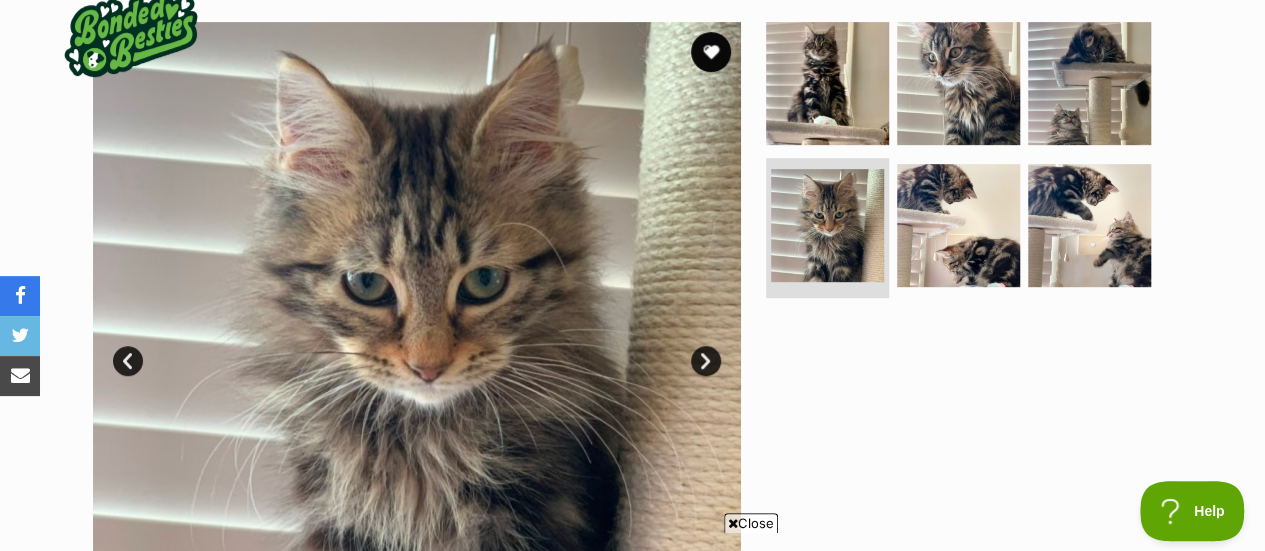 scroll, scrollTop: 444, scrollLeft: 0, axis: vertical 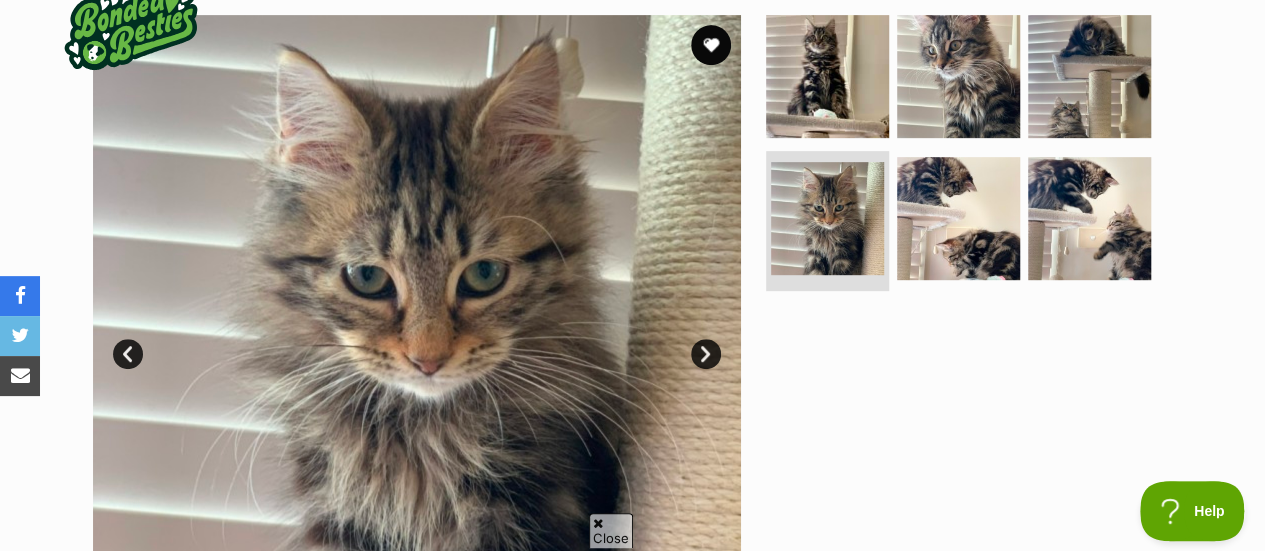 click on "Next" at bounding box center (706, 354) 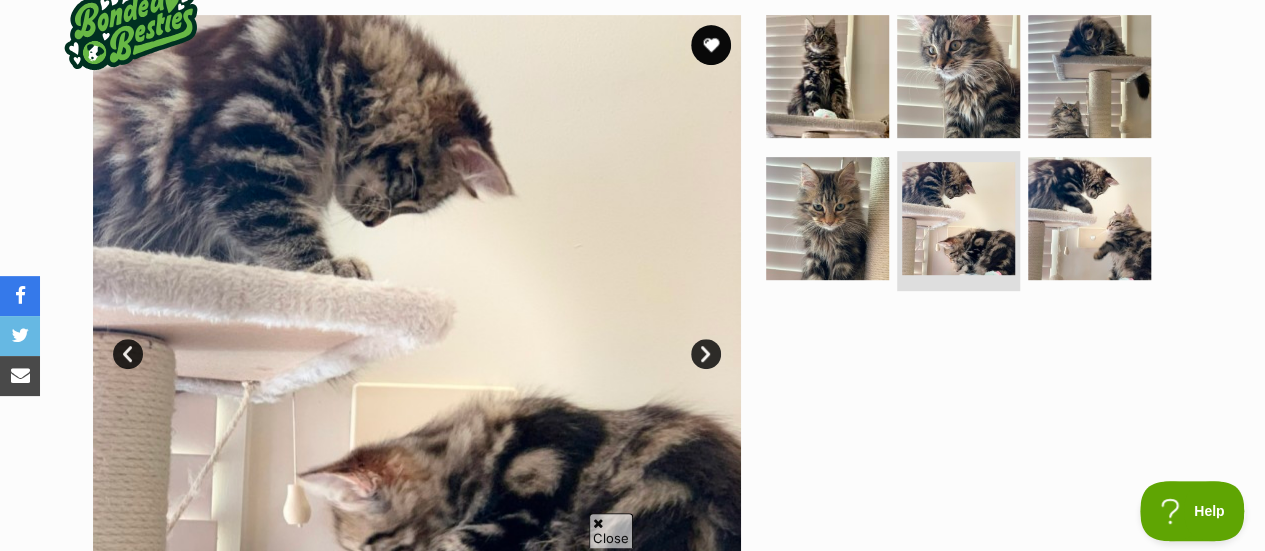 click on "Next" at bounding box center (706, 354) 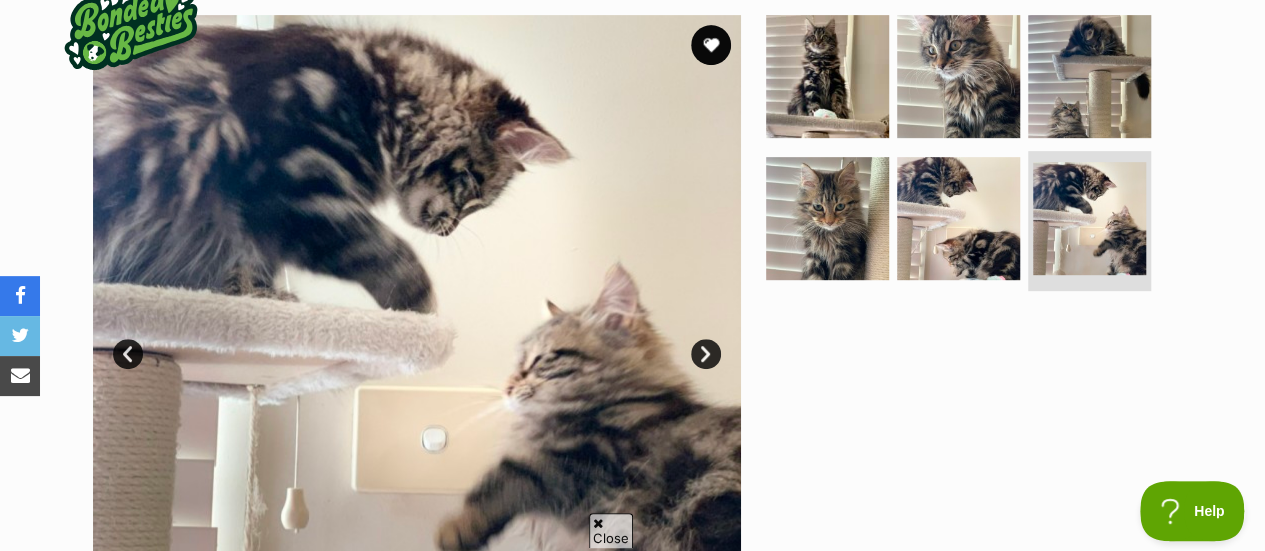 click on "Next" at bounding box center [706, 354] 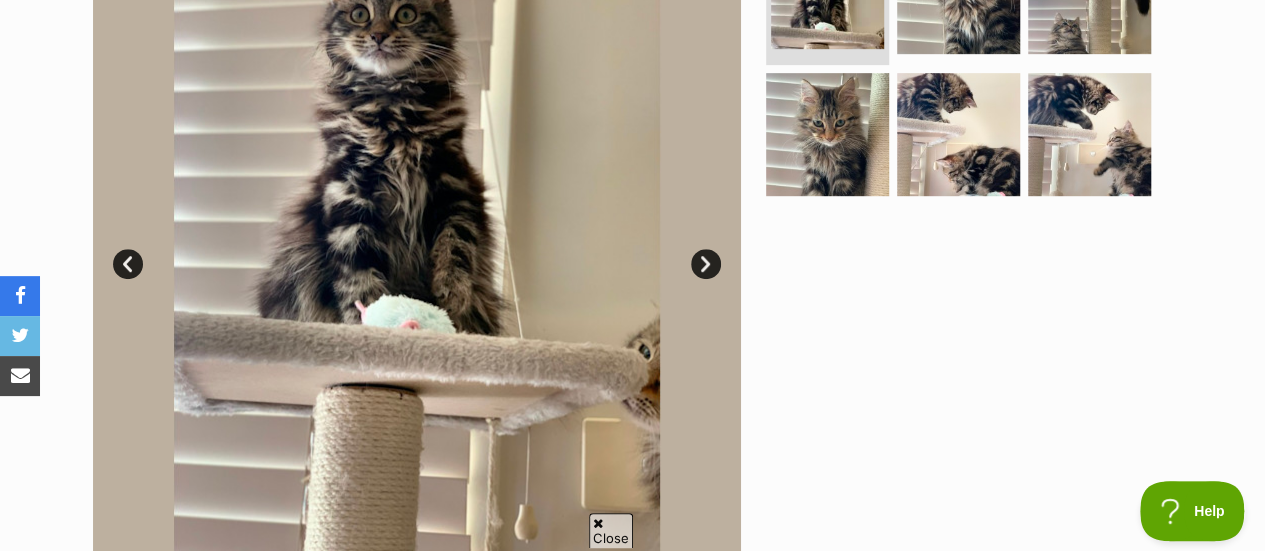 scroll, scrollTop: 467, scrollLeft: 0, axis: vertical 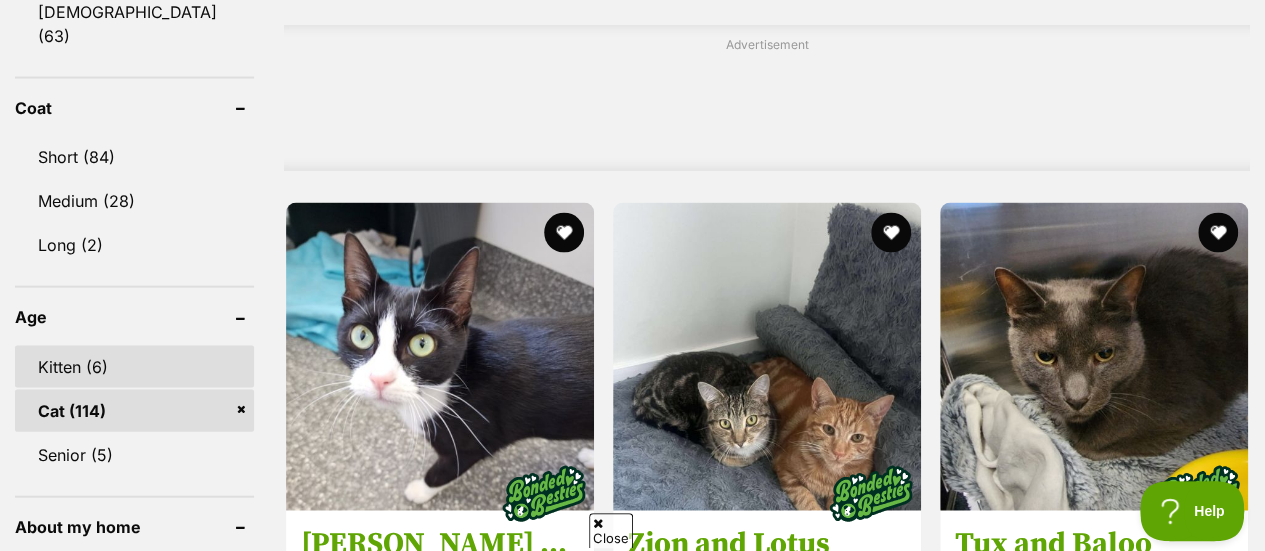 click on "Kitten (6)" at bounding box center [134, 367] 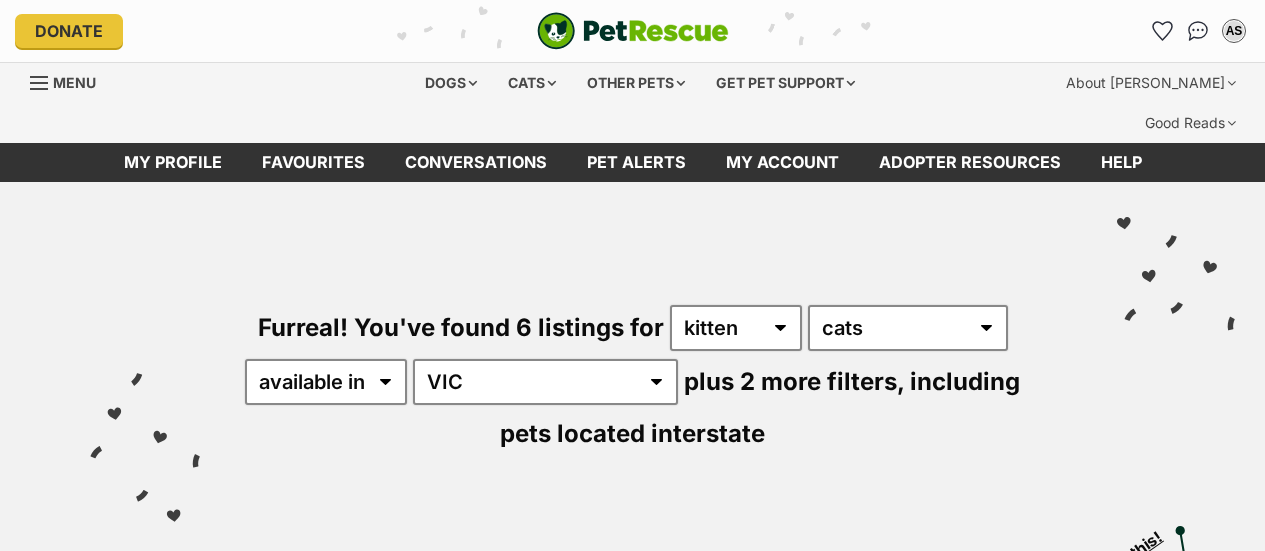 scroll, scrollTop: 0, scrollLeft: 0, axis: both 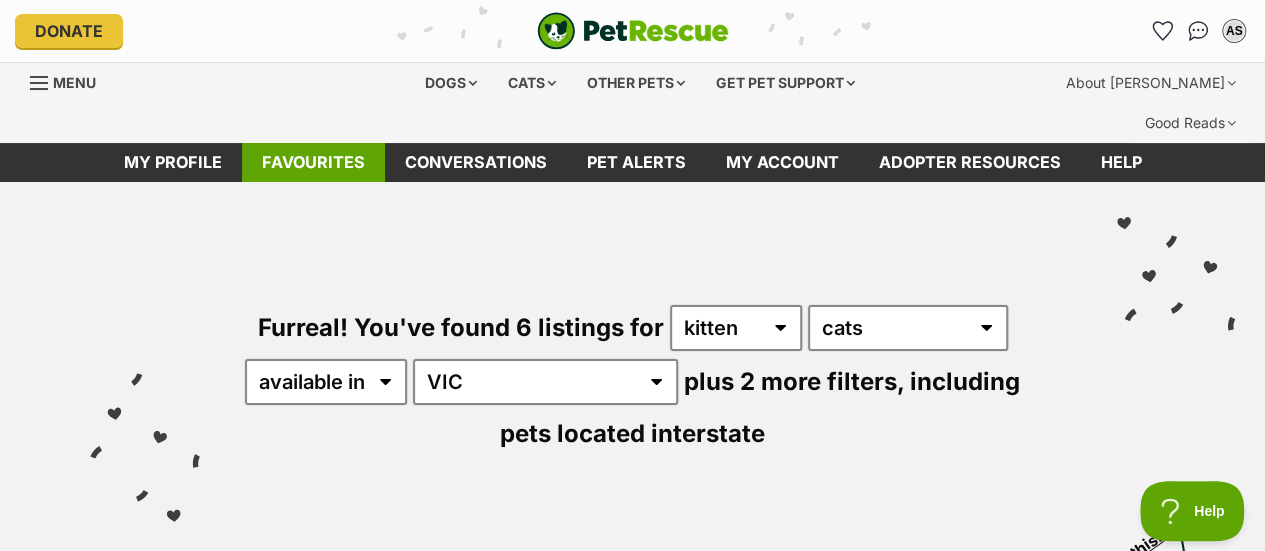 click on "Favourites" at bounding box center (313, 162) 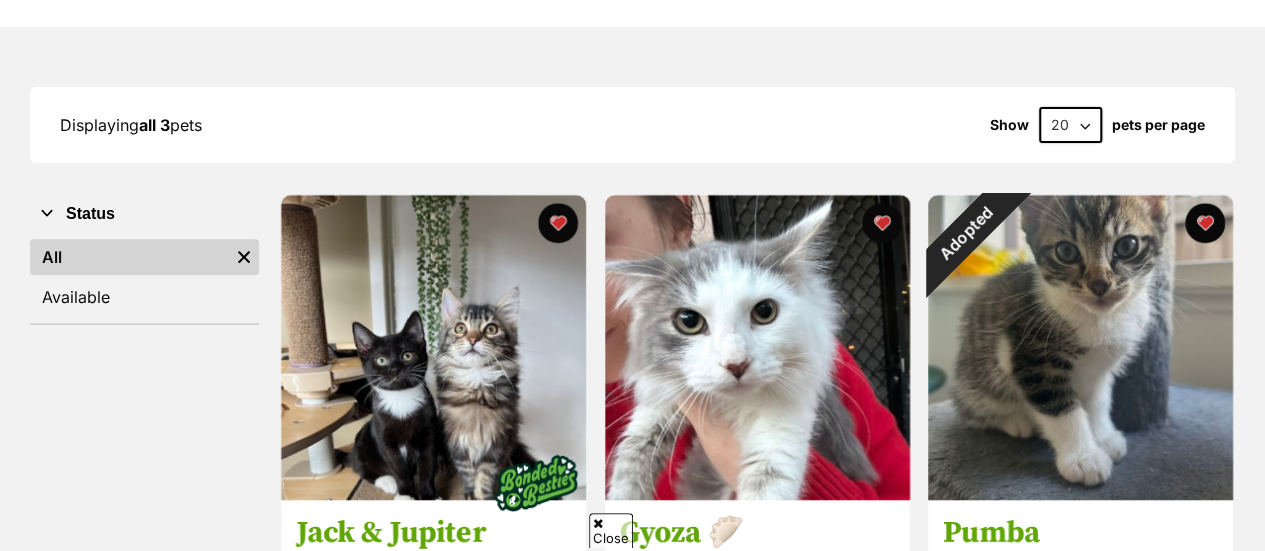 scroll, scrollTop: 402, scrollLeft: 0, axis: vertical 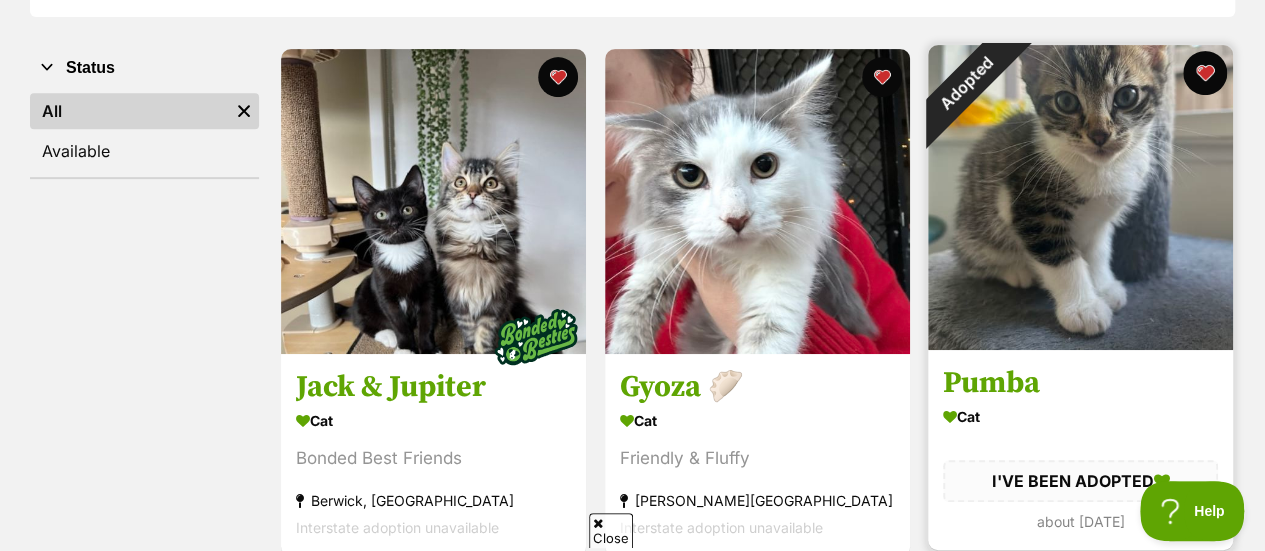 click at bounding box center [1205, 73] 